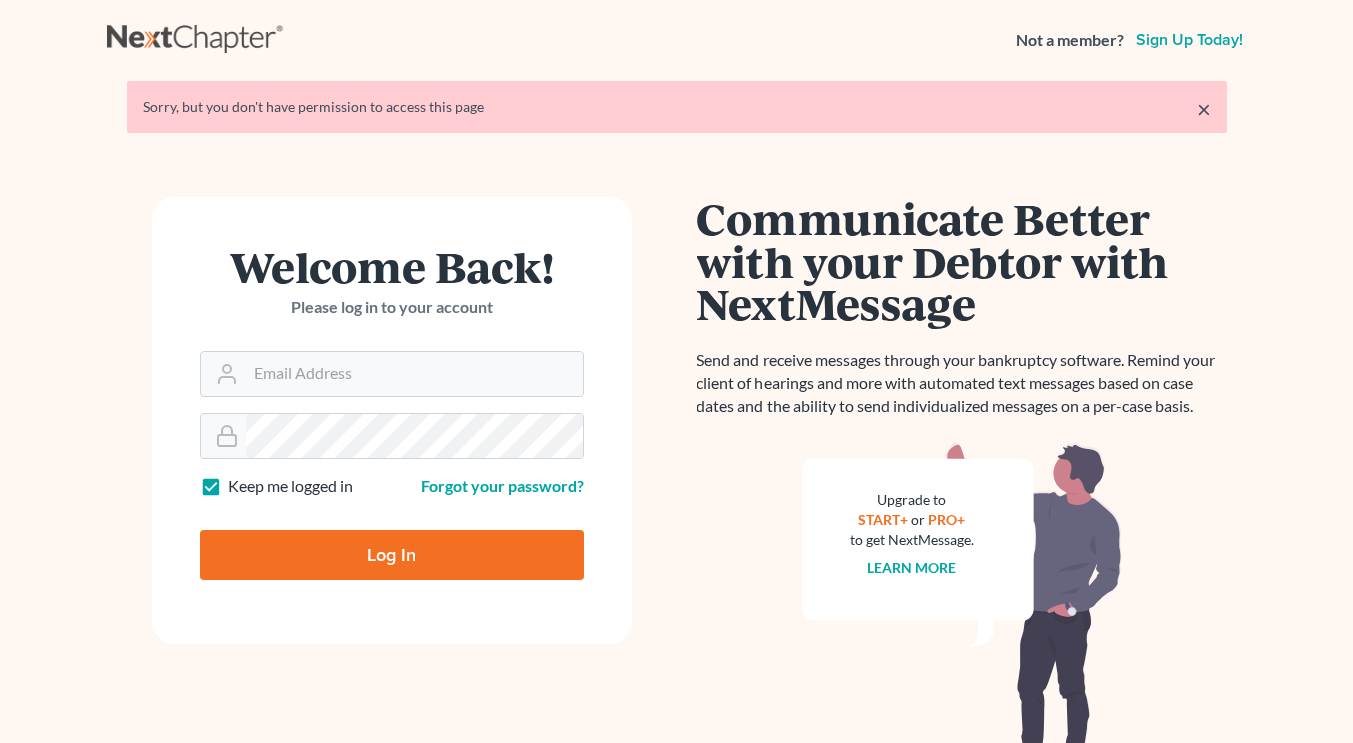 scroll, scrollTop: 0, scrollLeft: 0, axis: both 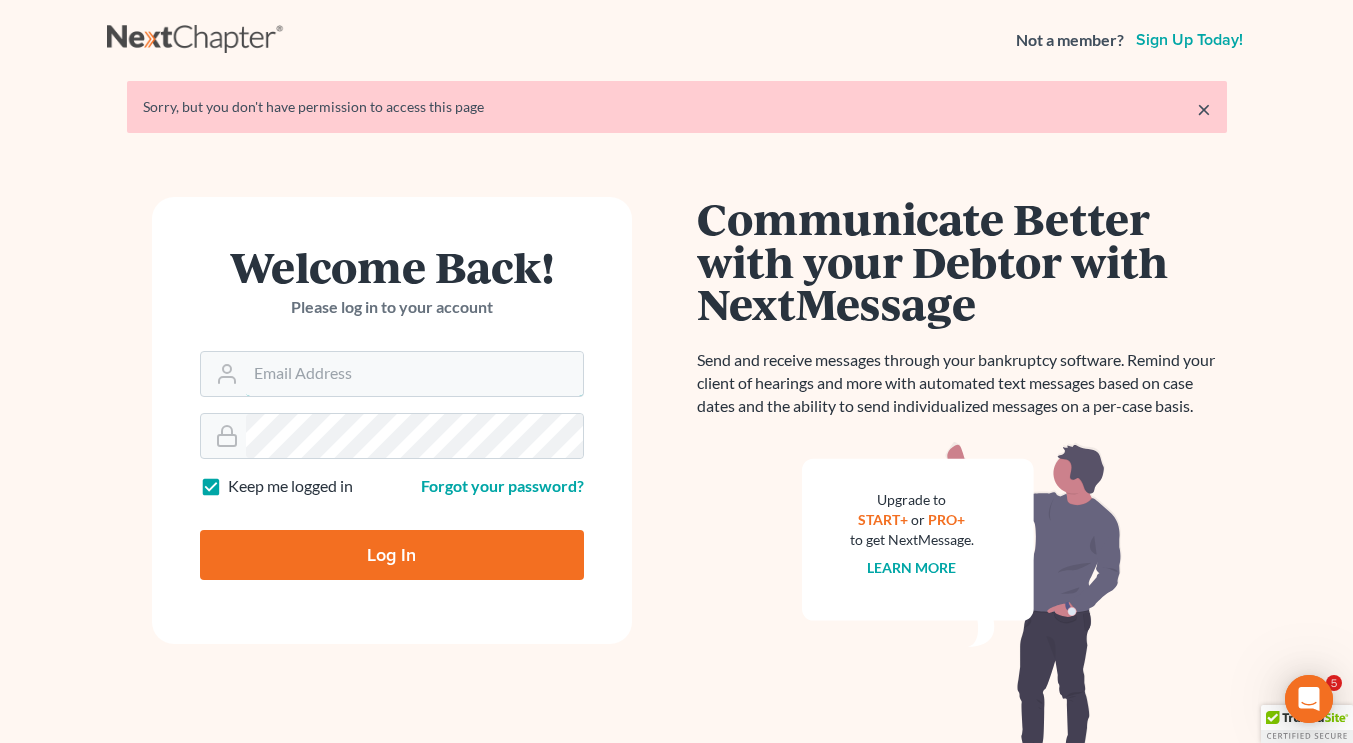 type on "martinc@nlsa.us" 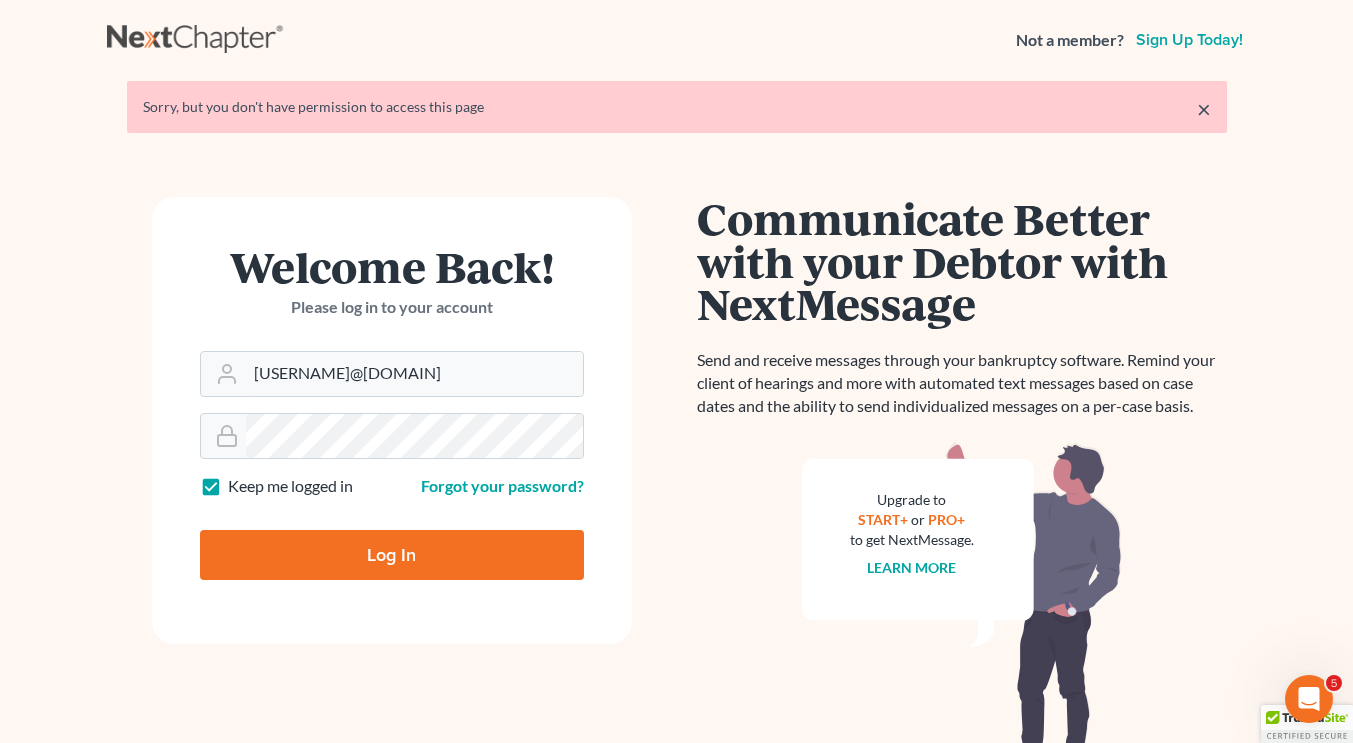 click on "Log In" at bounding box center [392, 555] 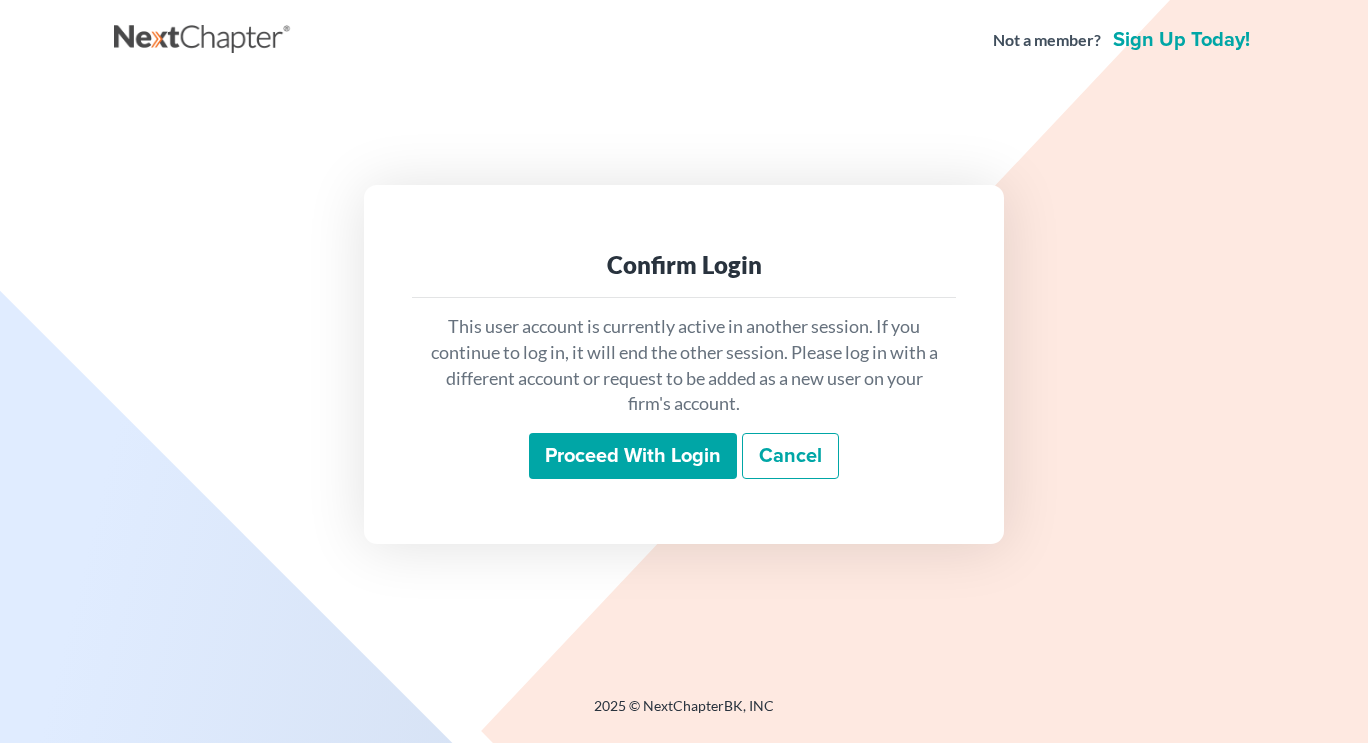 scroll, scrollTop: 0, scrollLeft: 0, axis: both 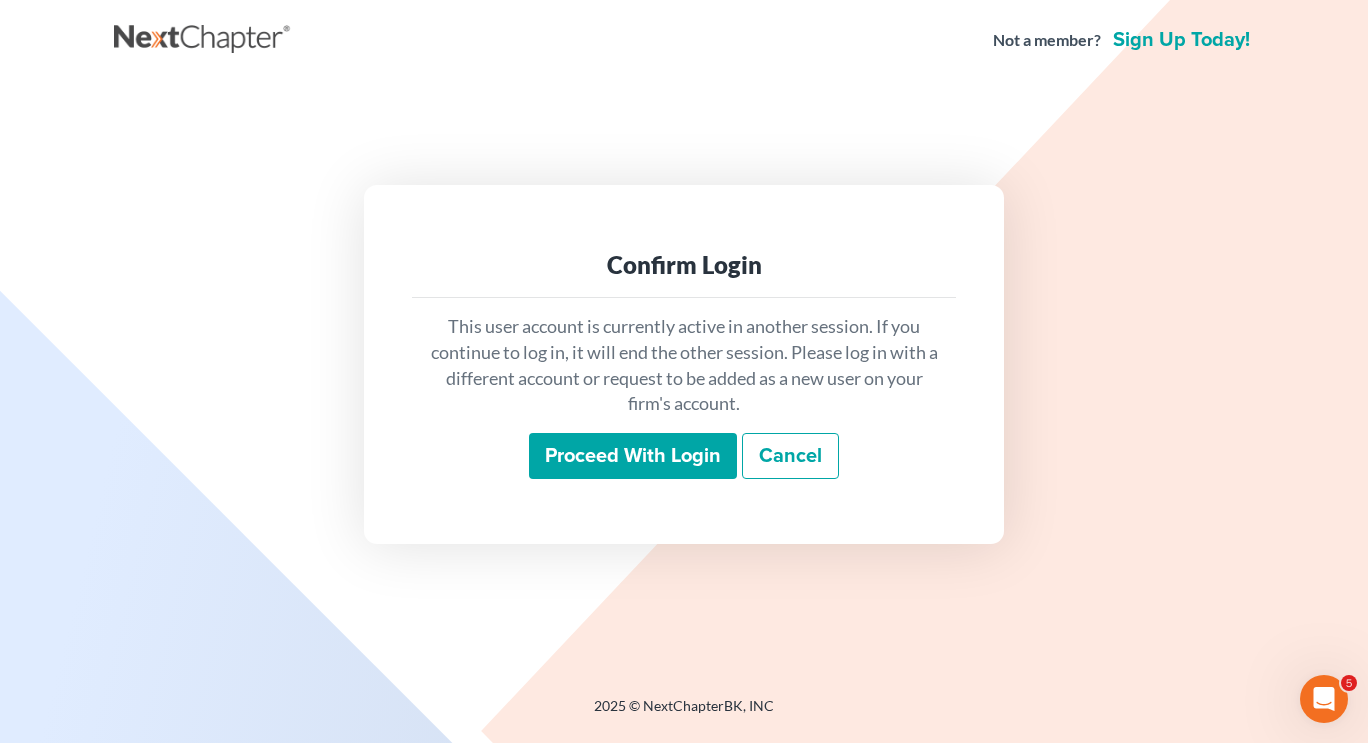 click on "Proceed with login" at bounding box center [633, 456] 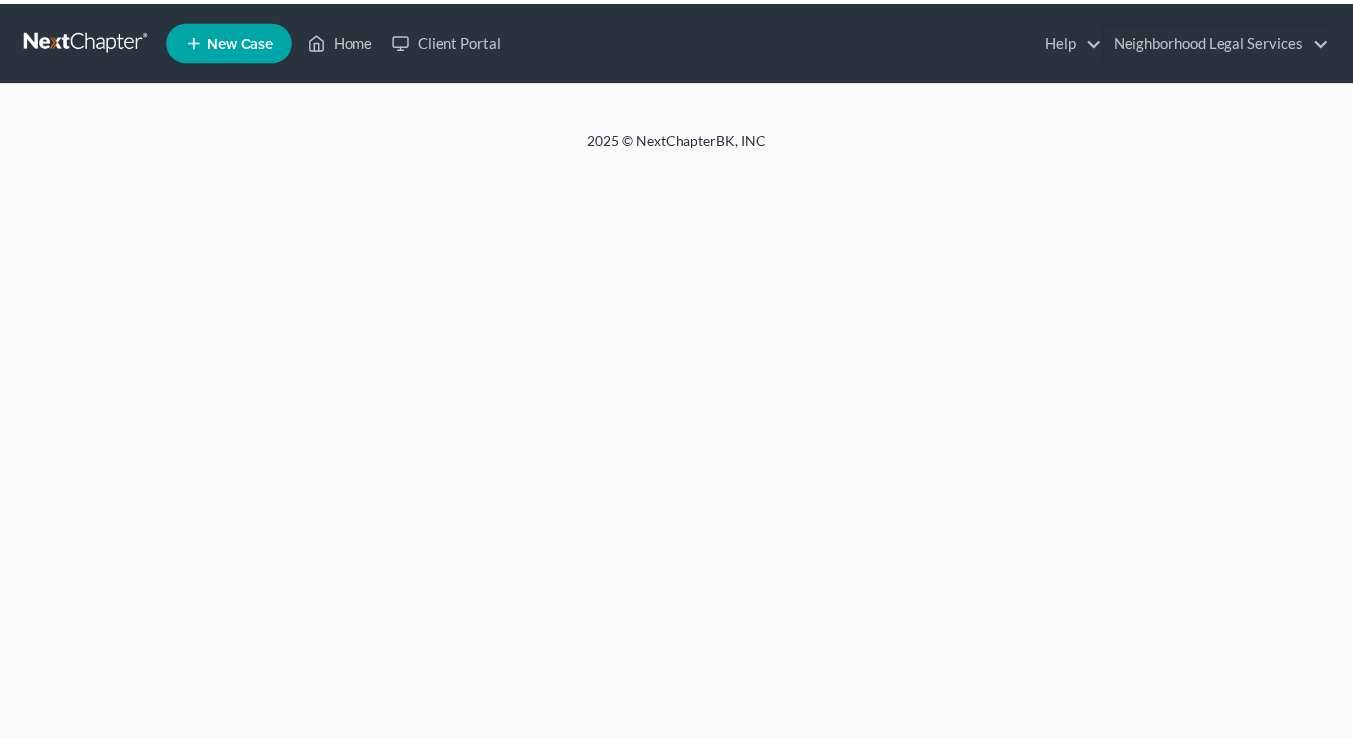 scroll, scrollTop: 0, scrollLeft: 0, axis: both 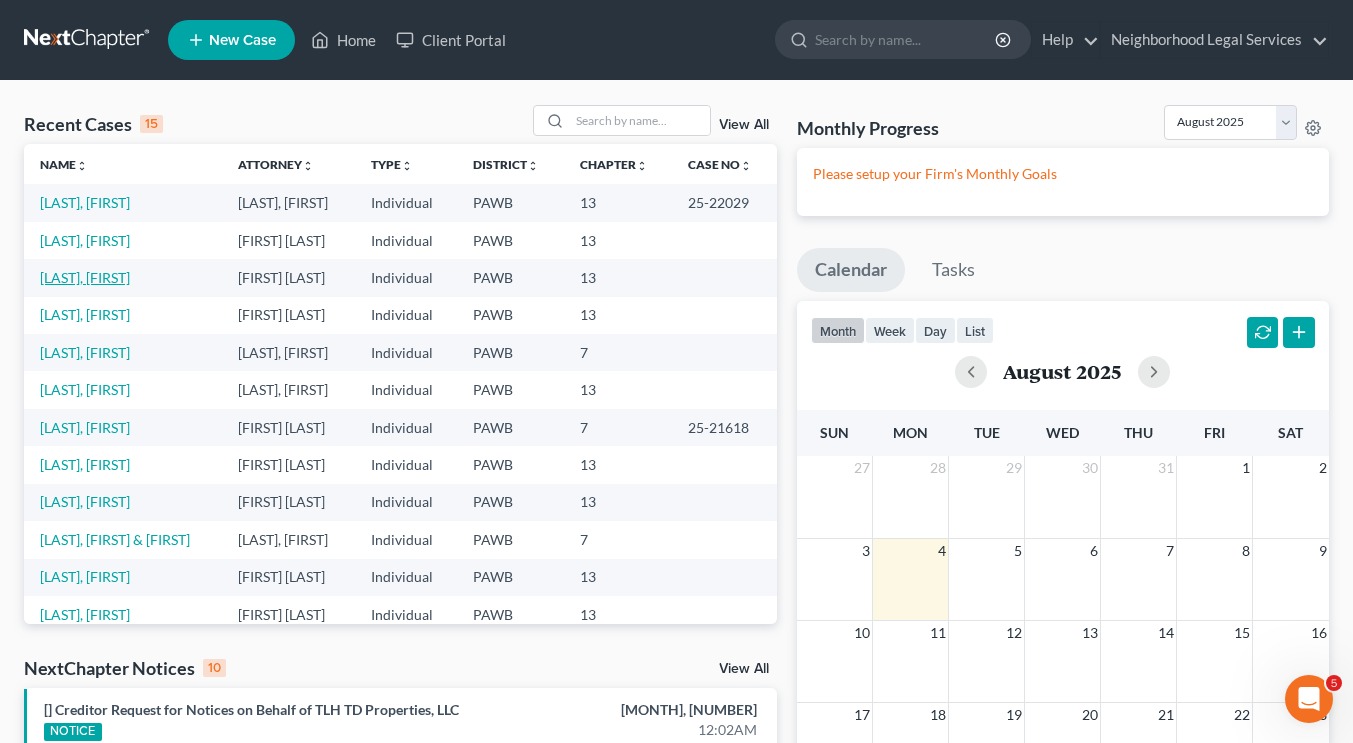 click on "[LAST], [FIRST]" at bounding box center [85, 277] 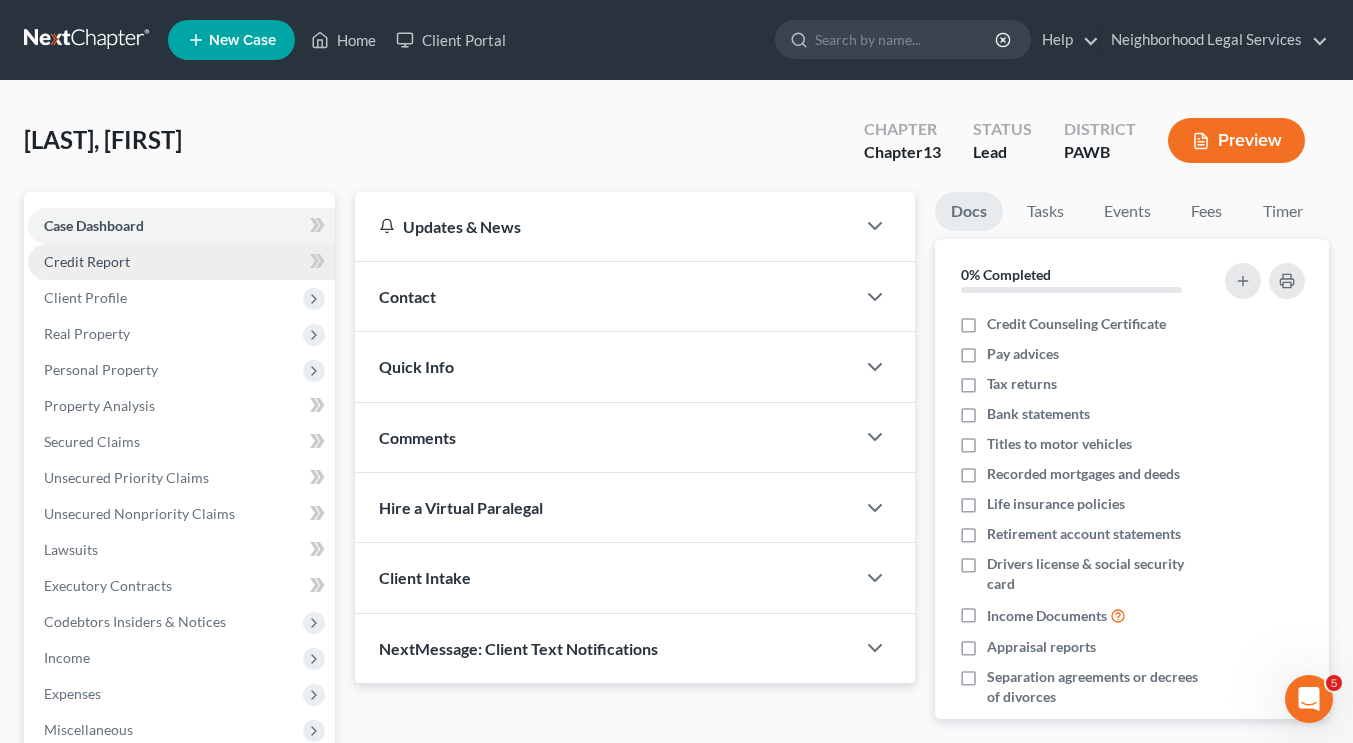 click on "Credit Report" at bounding box center [181, 262] 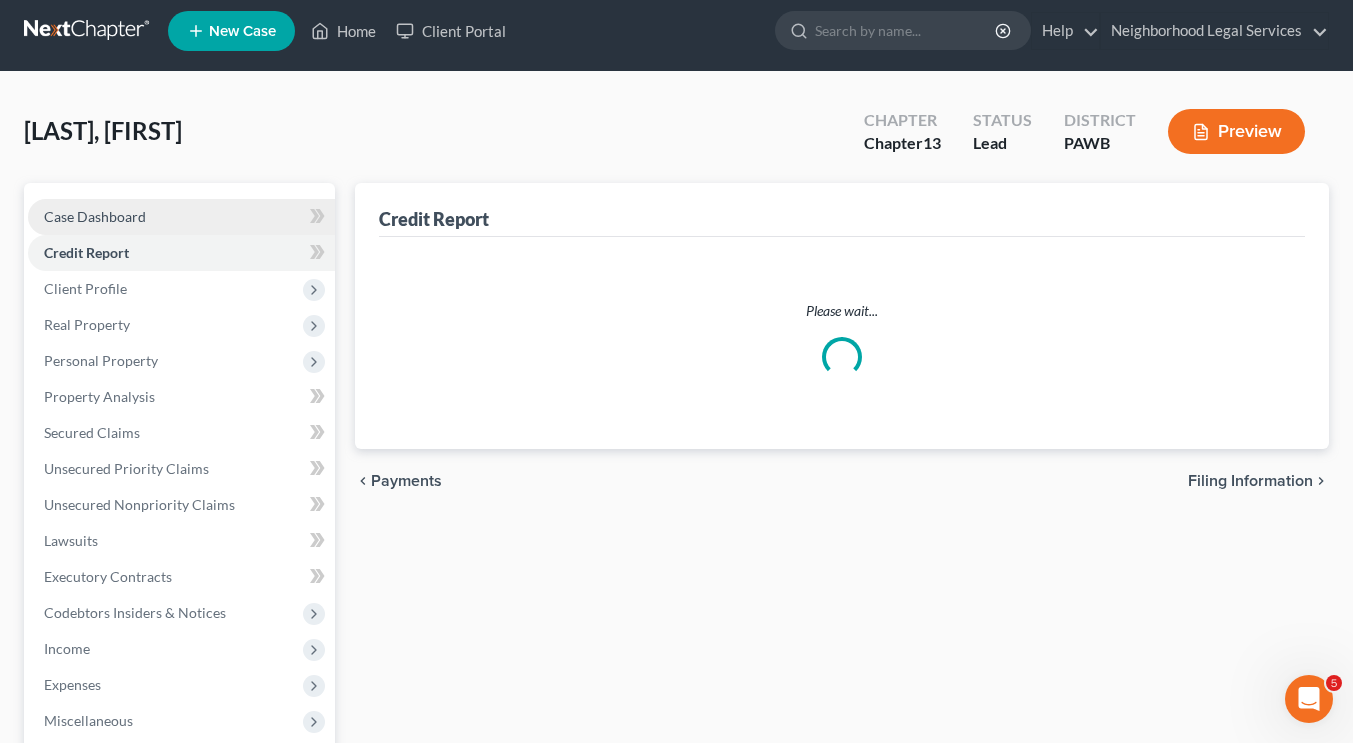 scroll, scrollTop: 0, scrollLeft: 0, axis: both 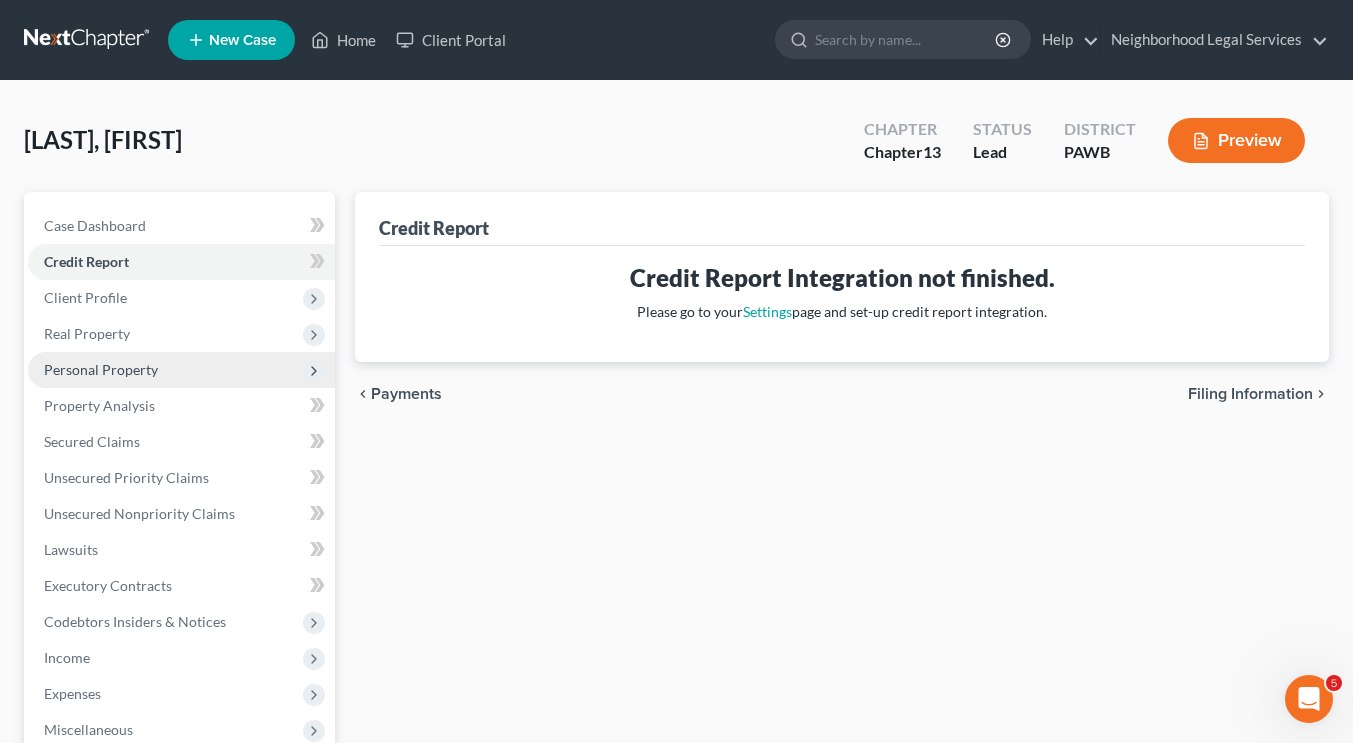 click on "Personal Property" at bounding box center [181, 370] 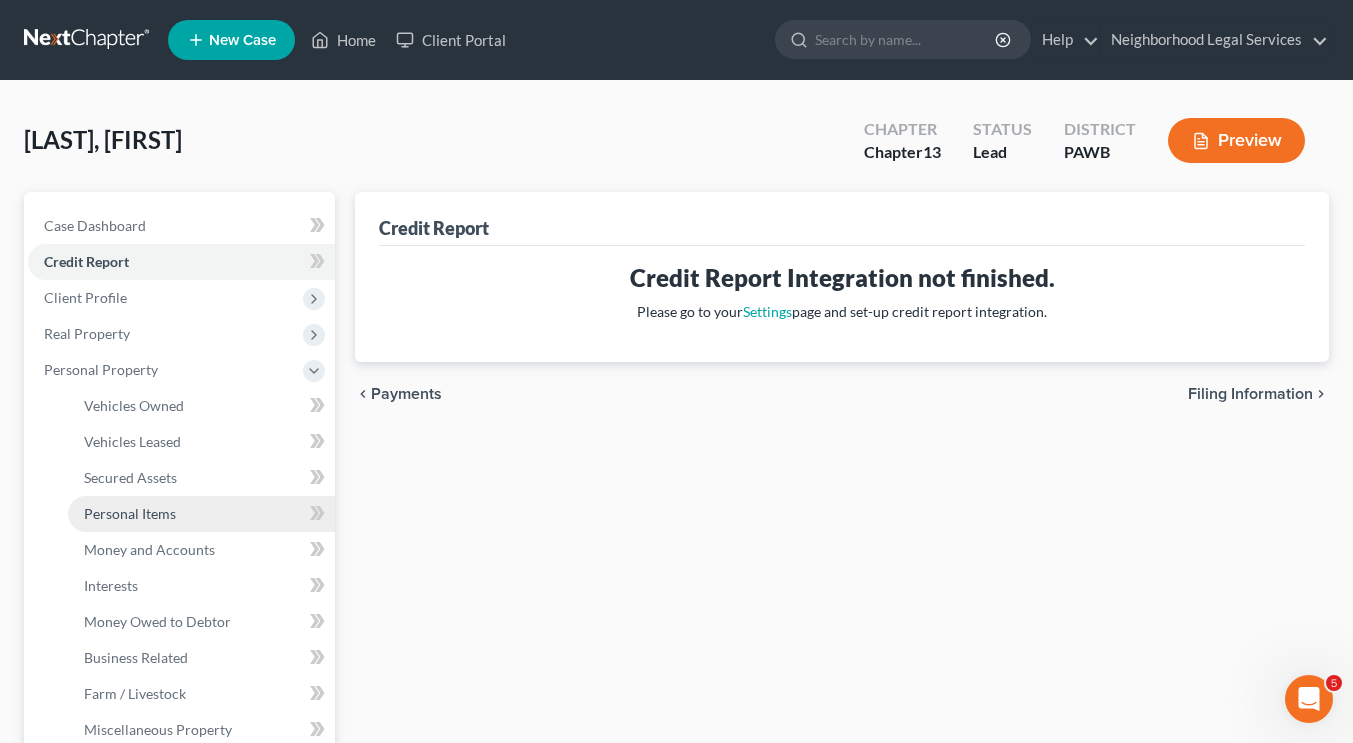 click on "Personal Items" at bounding box center [201, 514] 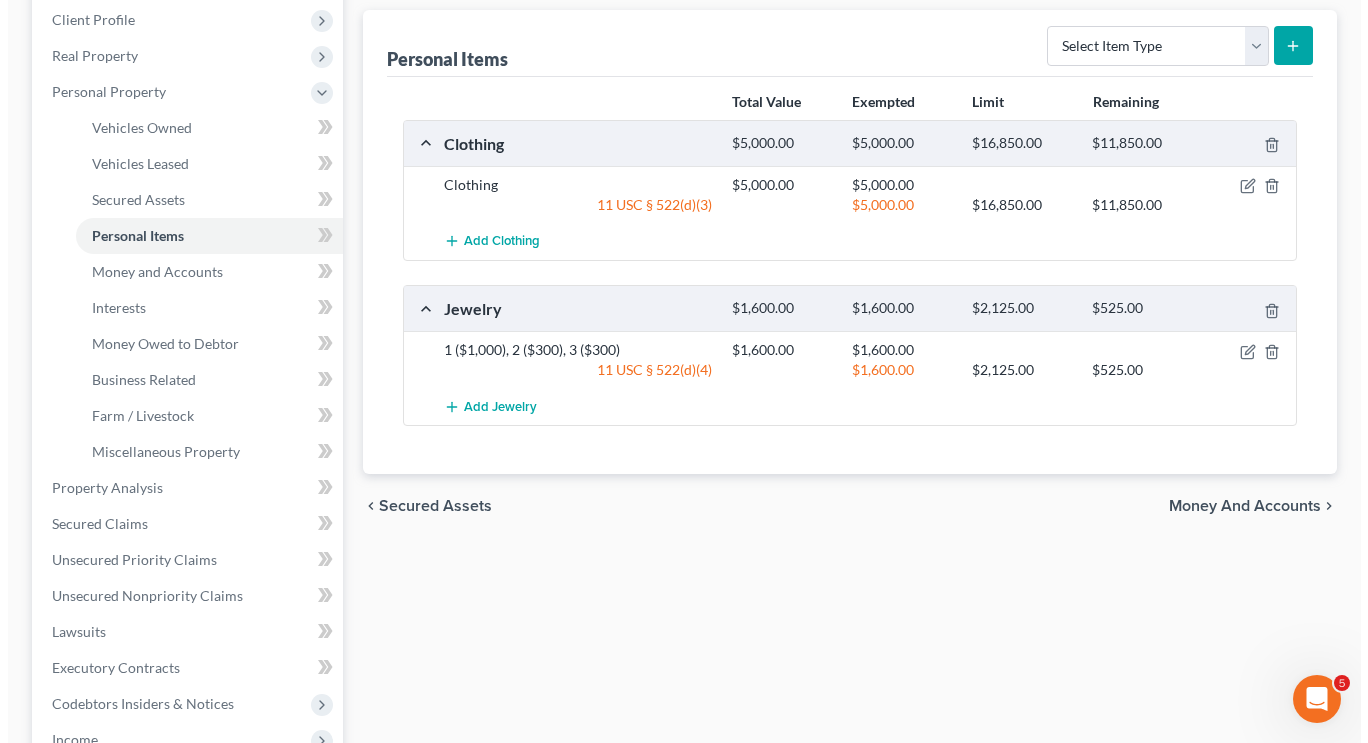 scroll, scrollTop: 277, scrollLeft: 0, axis: vertical 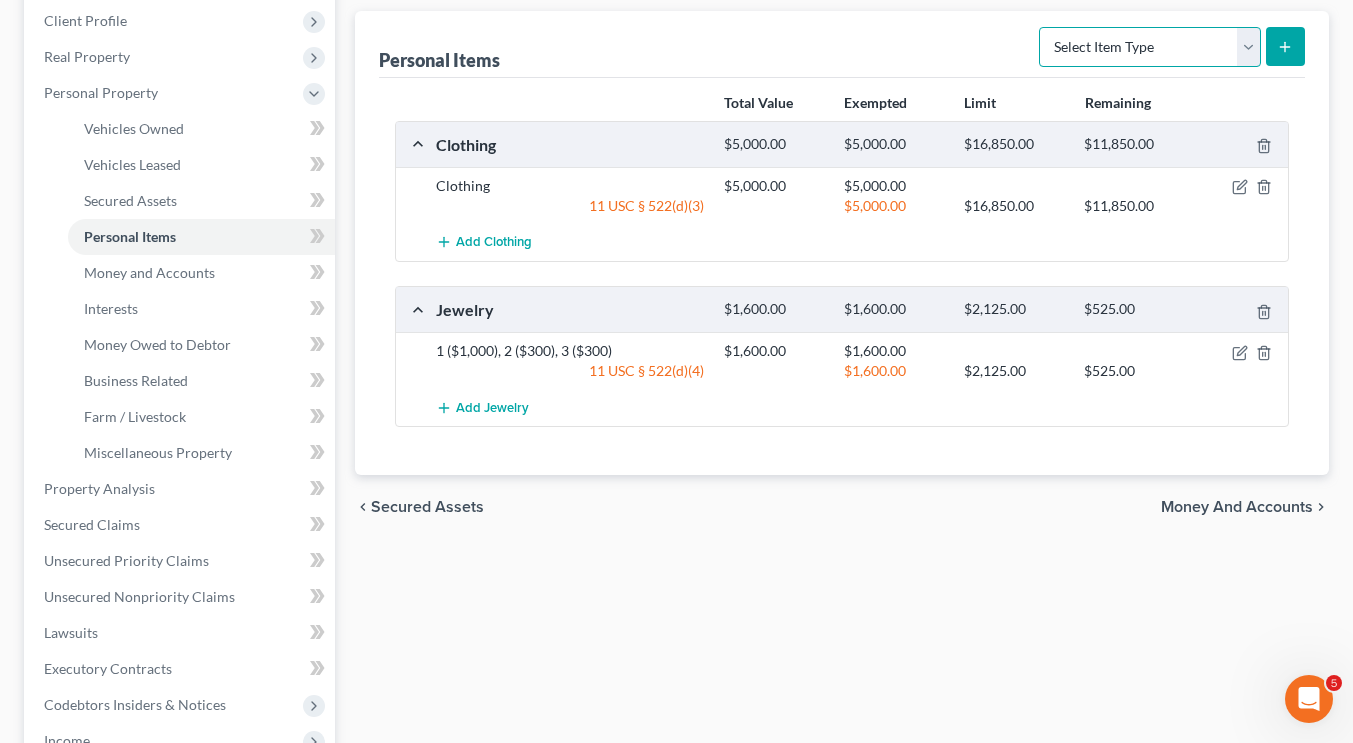 click on "Select Item Type Clothing Collectibles Of Value Electronics Firearms Household Goods Jewelry Other Pet(s) Sports & Hobby Equipment" at bounding box center (1150, 47) 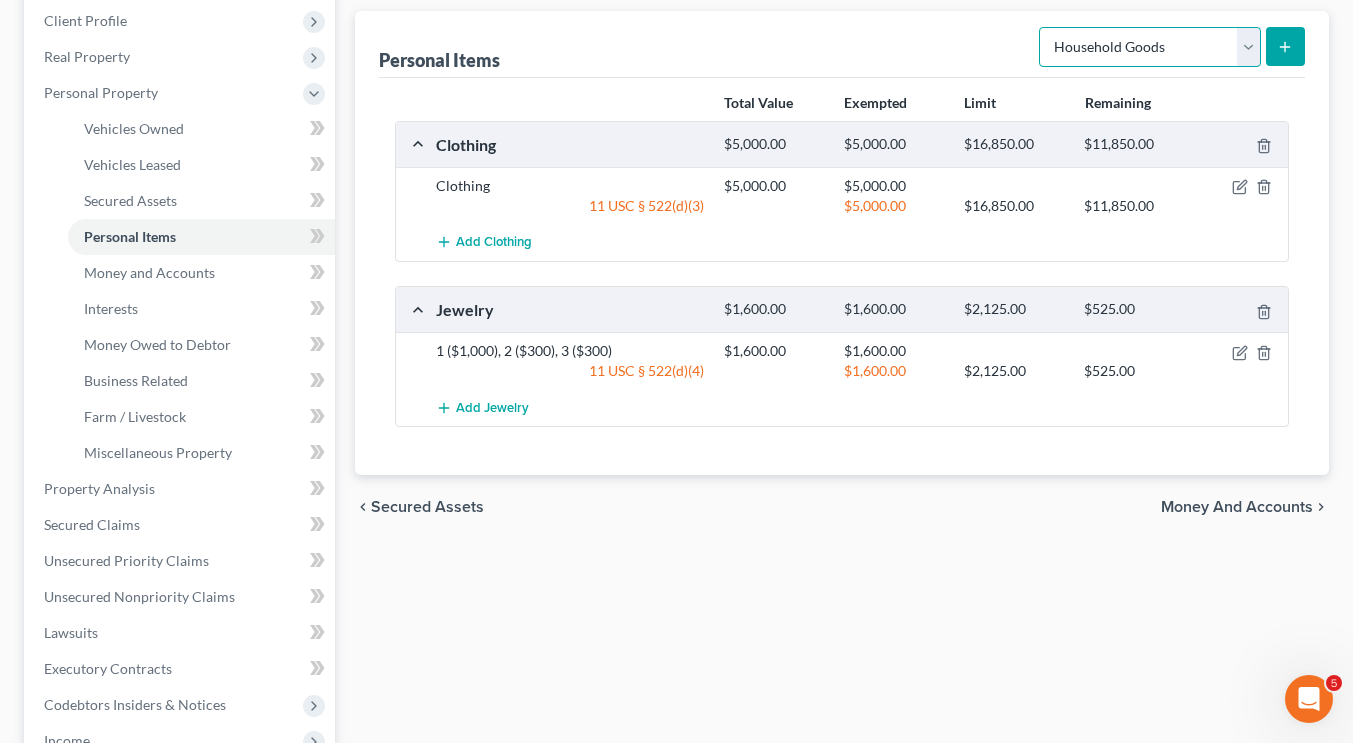 click on "Select Item Type Clothing Collectibles Of Value Electronics Firearms Household Goods Jewelry Other Pet(s) Sports & Hobby Equipment" at bounding box center [1150, 47] 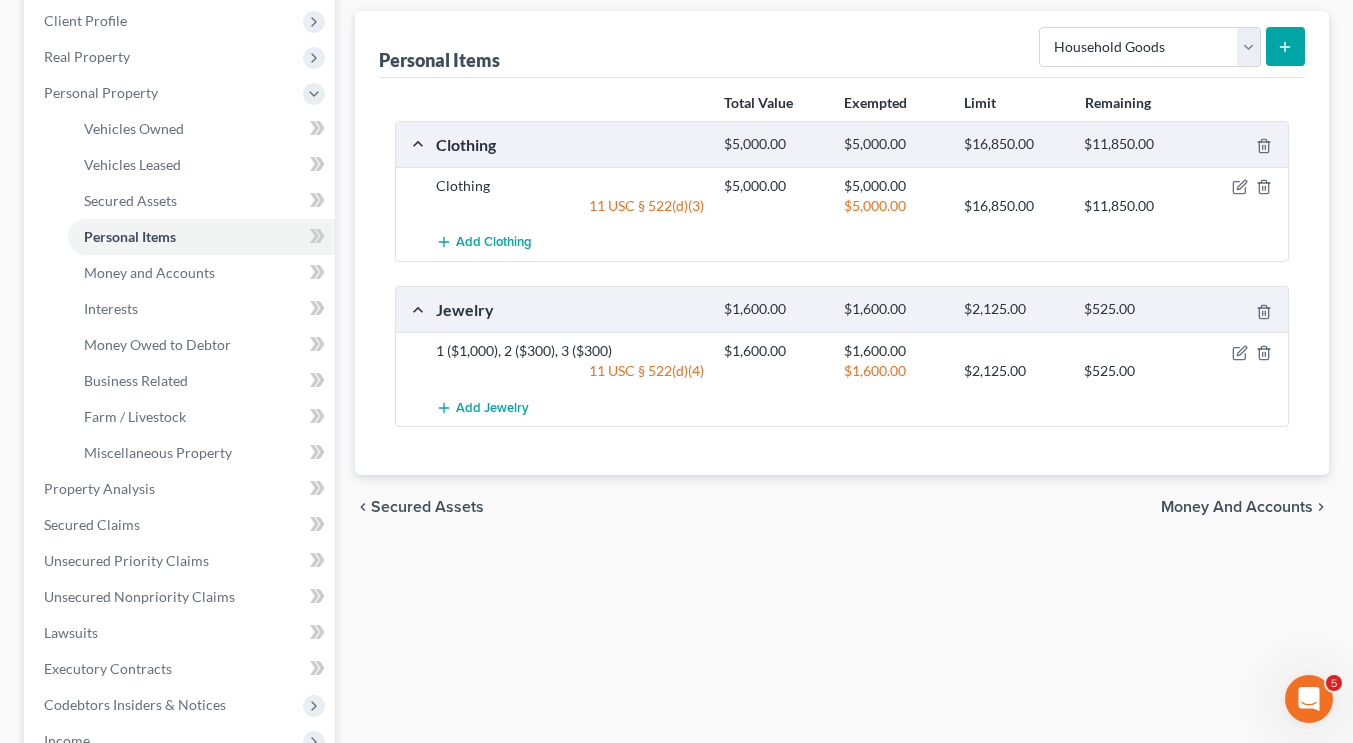 click 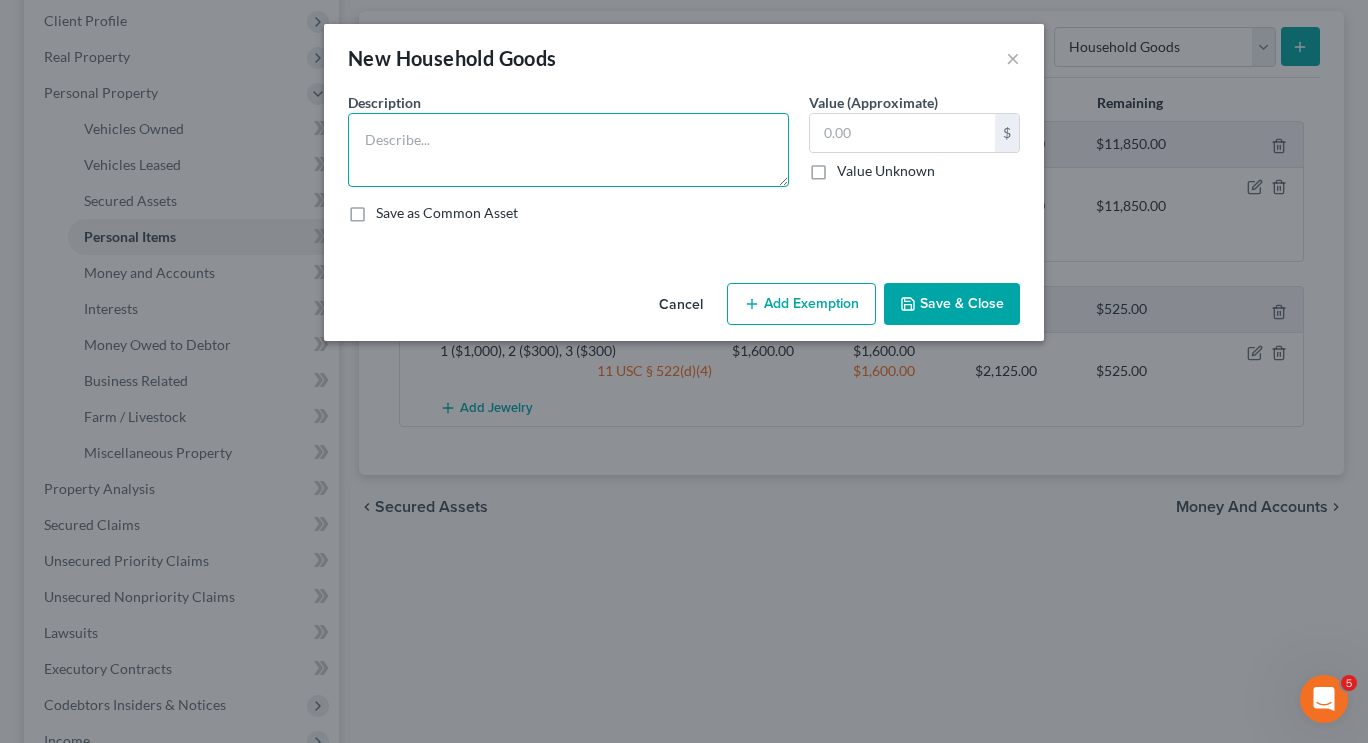 click at bounding box center (568, 150) 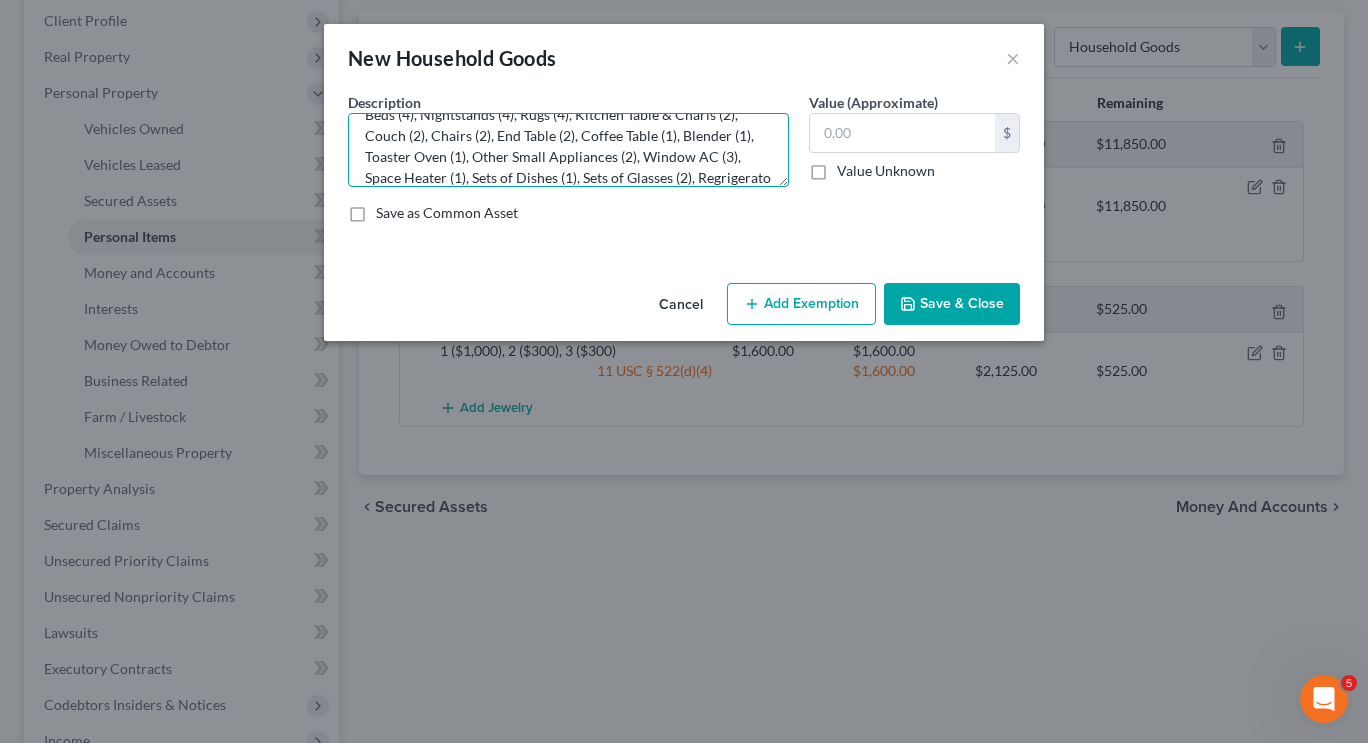 scroll, scrollTop: 46, scrollLeft: 0, axis: vertical 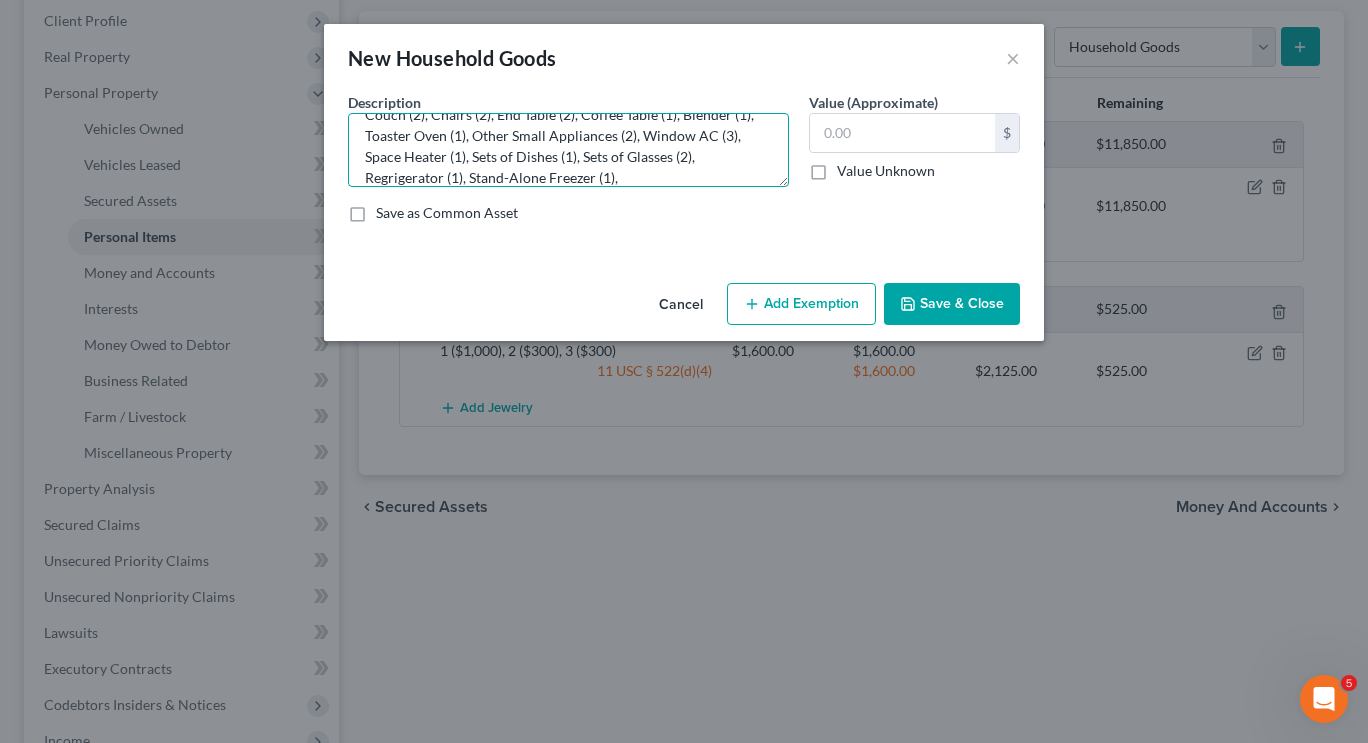 click on "Beds (4), Nightstands (4), Rugs (4), Kitchen Table & Charis (2), Couch (2), Chairs (2), End Table (2), Coffee Table (1), Blender (1), Toaster Oven (1), Other Small Appliances (2), Window AC (3), Space Heater (1), Sets of Dishes (1), Sets of Glasses (2), Regrigerator (1), Stand-Alone Freezer (1)," at bounding box center [568, 150] 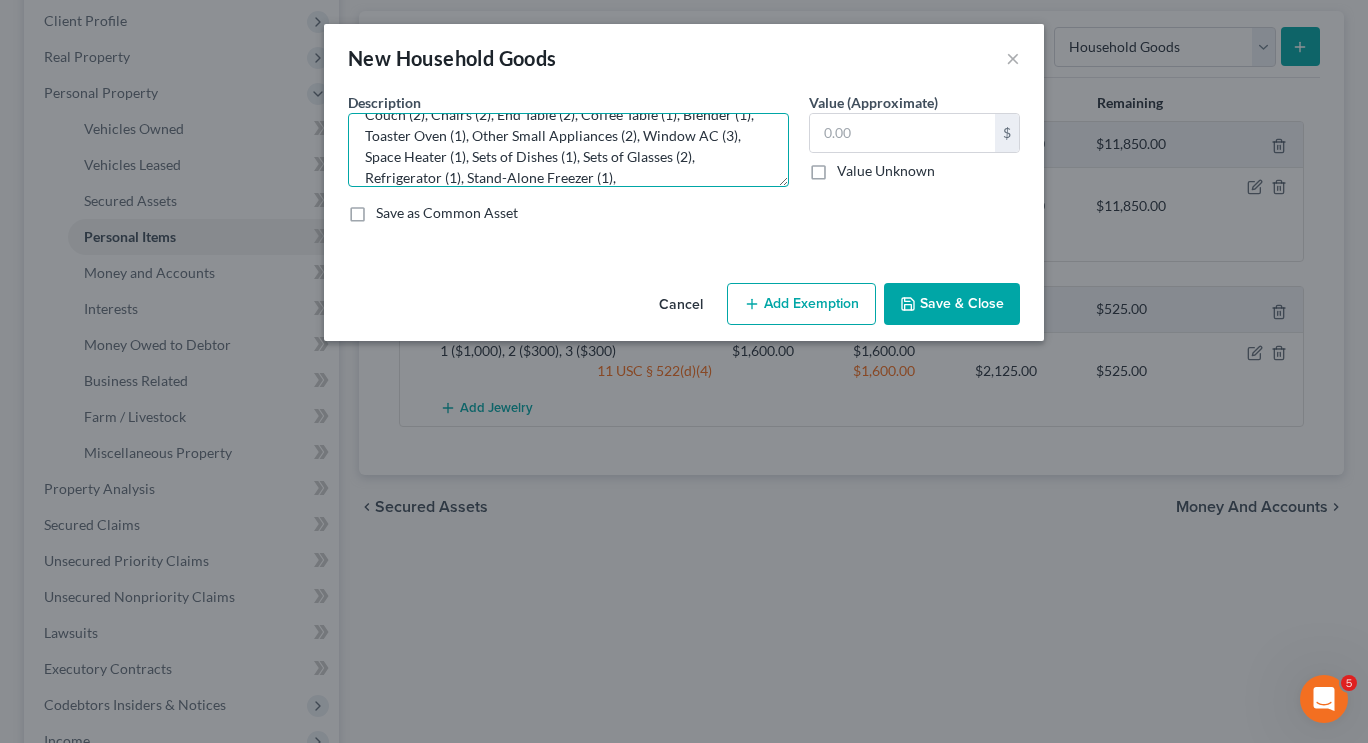 click on "Beds (4), Nightstands (4), Rugs (4), Kitchen Table & Charis (2), Couch (2), Chairs (2), End Table (2), Coffee Table (1), Blender (1), Toaster Oven (1), Other Small Appliances (2), Window AC (3), Space Heater (1), Sets of Dishes (1), Sets of Glasses (2), Refrigerator (1), Stand-Alone Freezer (1)," at bounding box center (568, 150) 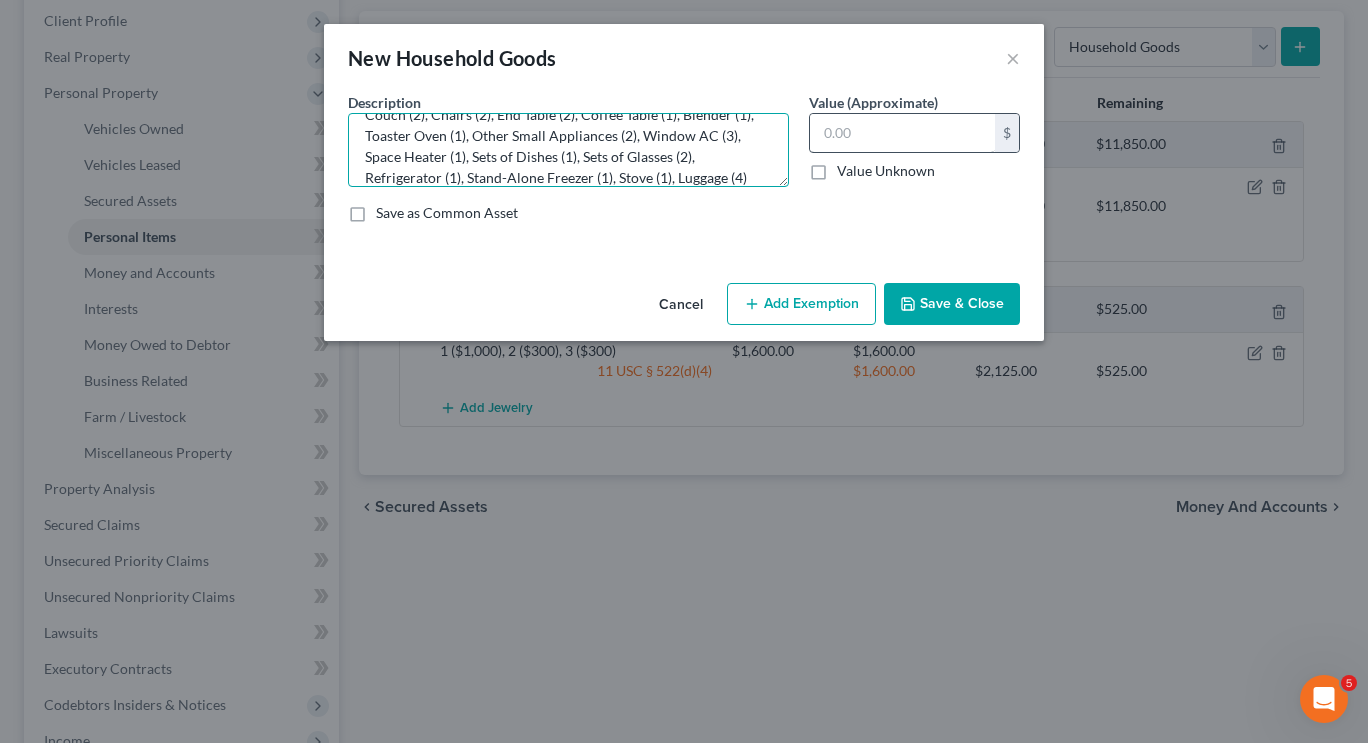 type on "Beds (4), Nightstands (4), Rugs (4), Kitchen Table & Charis (2), Couch (2), Chairs (2), End Table (2), Coffee Table (1), Blender (1), Toaster Oven (1), Other Small Appliances (2), Window AC (3), Space Heater (1), Sets of Dishes (1), Sets of Glasses (2), Refrigerator (1), Stand-Alone Freezer (1), Stove (1), Luggage (4)" 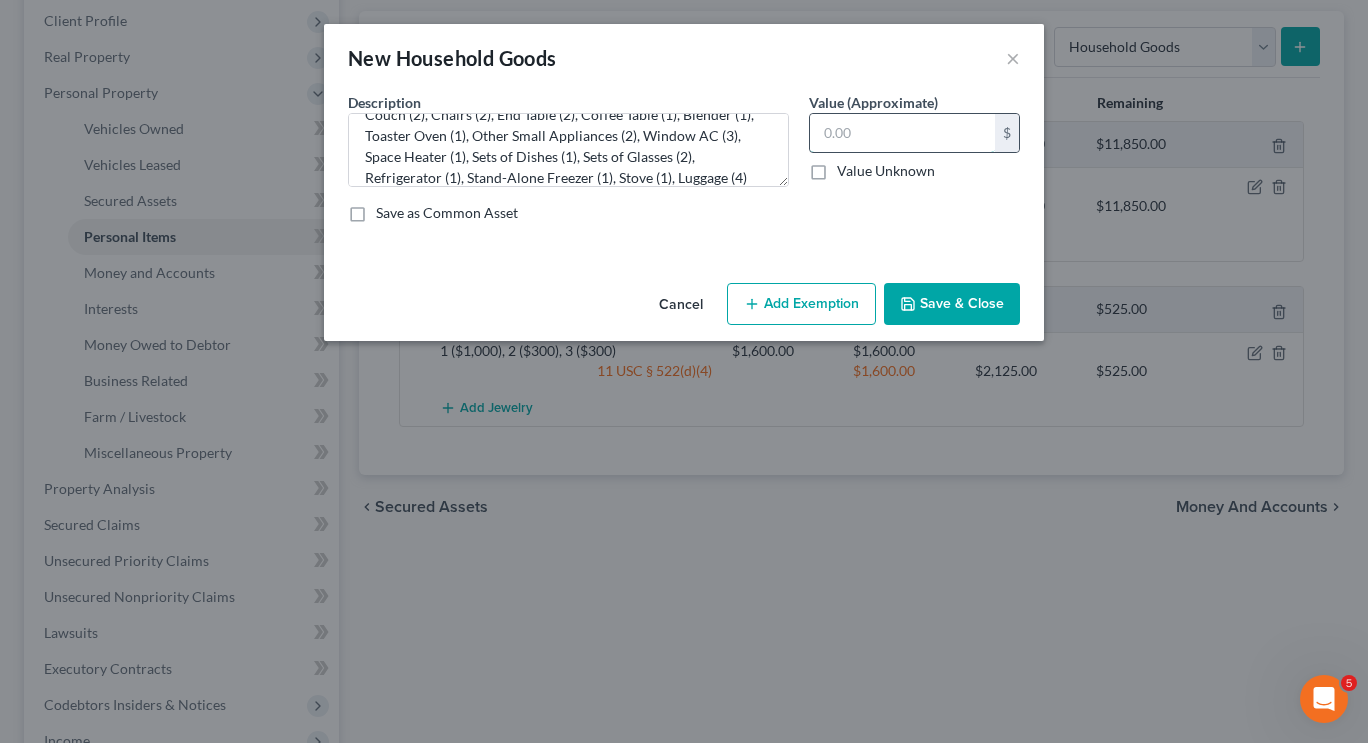 click at bounding box center [902, 133] 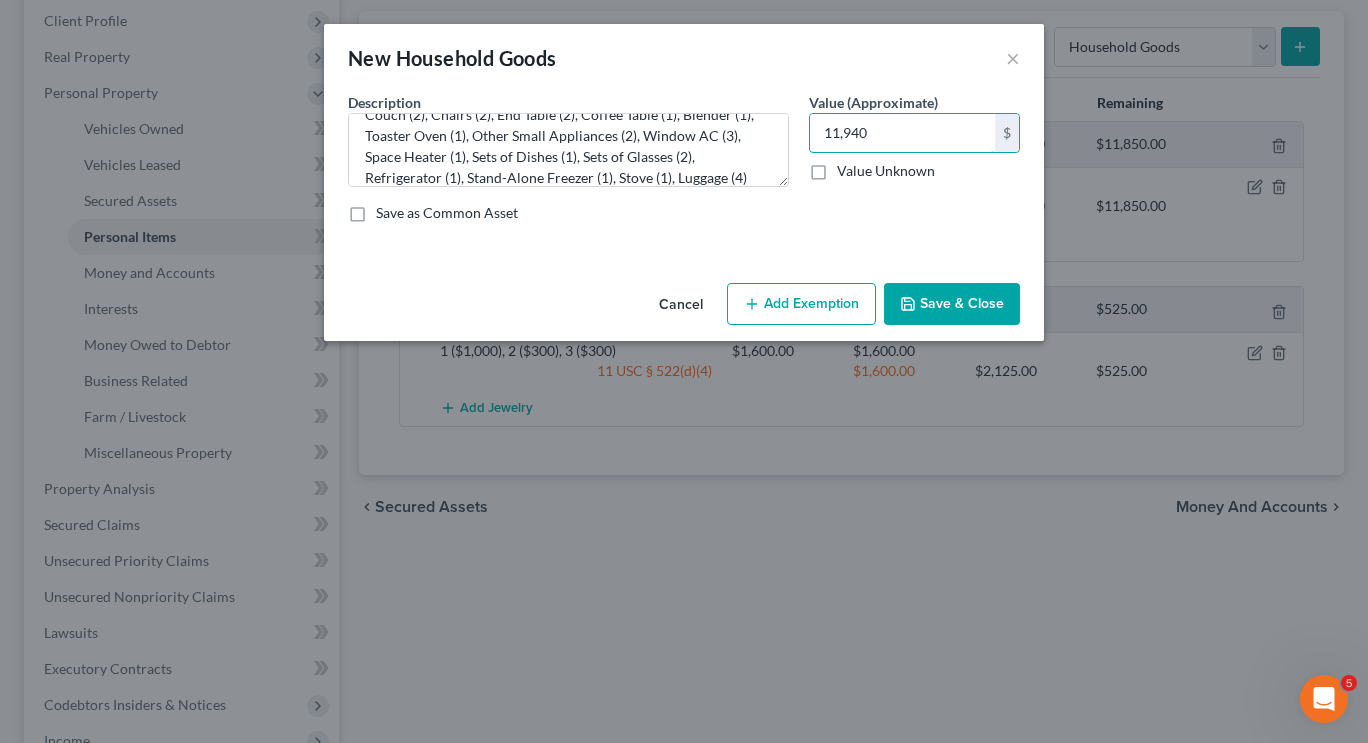 type on "11,940" 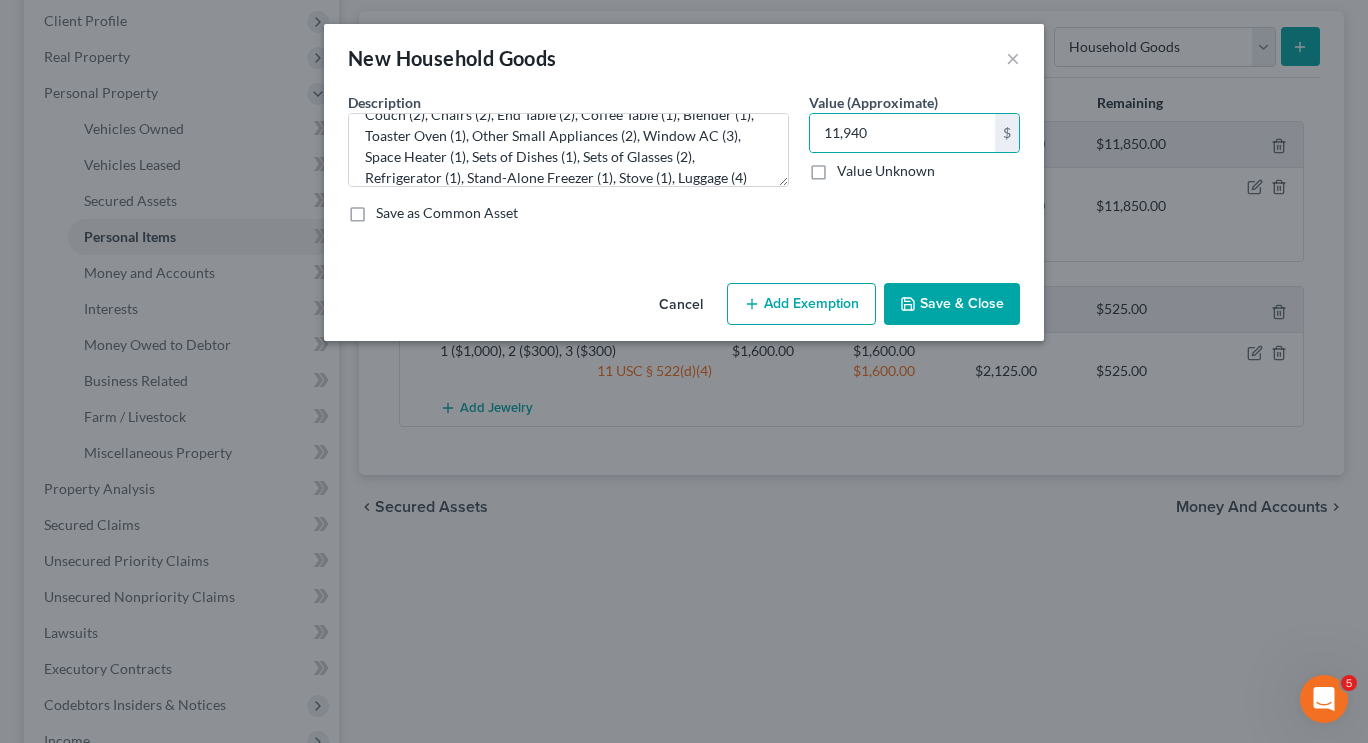 click on "Add Exemption" at bounding box center [801, 304] 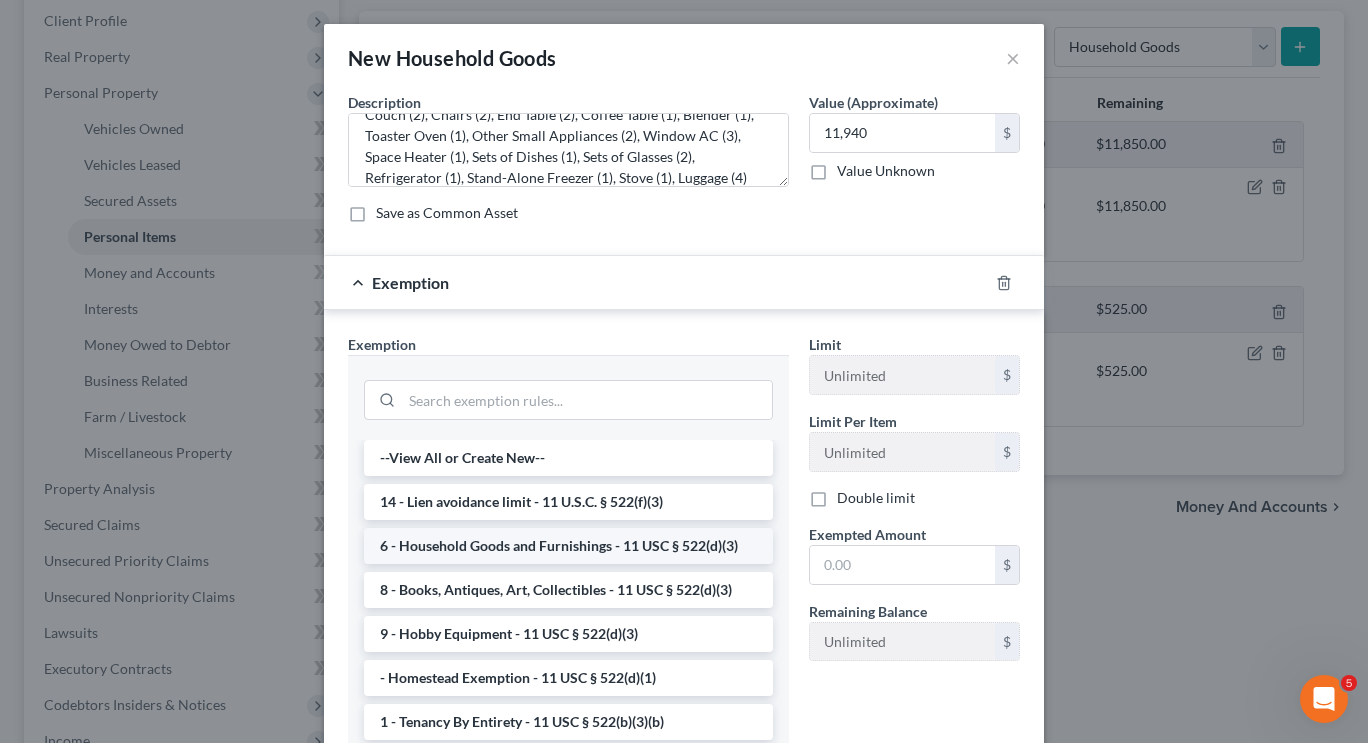 click on "6 - Household Goods and Furnishings - 11 USC § 522(d)(3)" at bounding box center [568, 546] 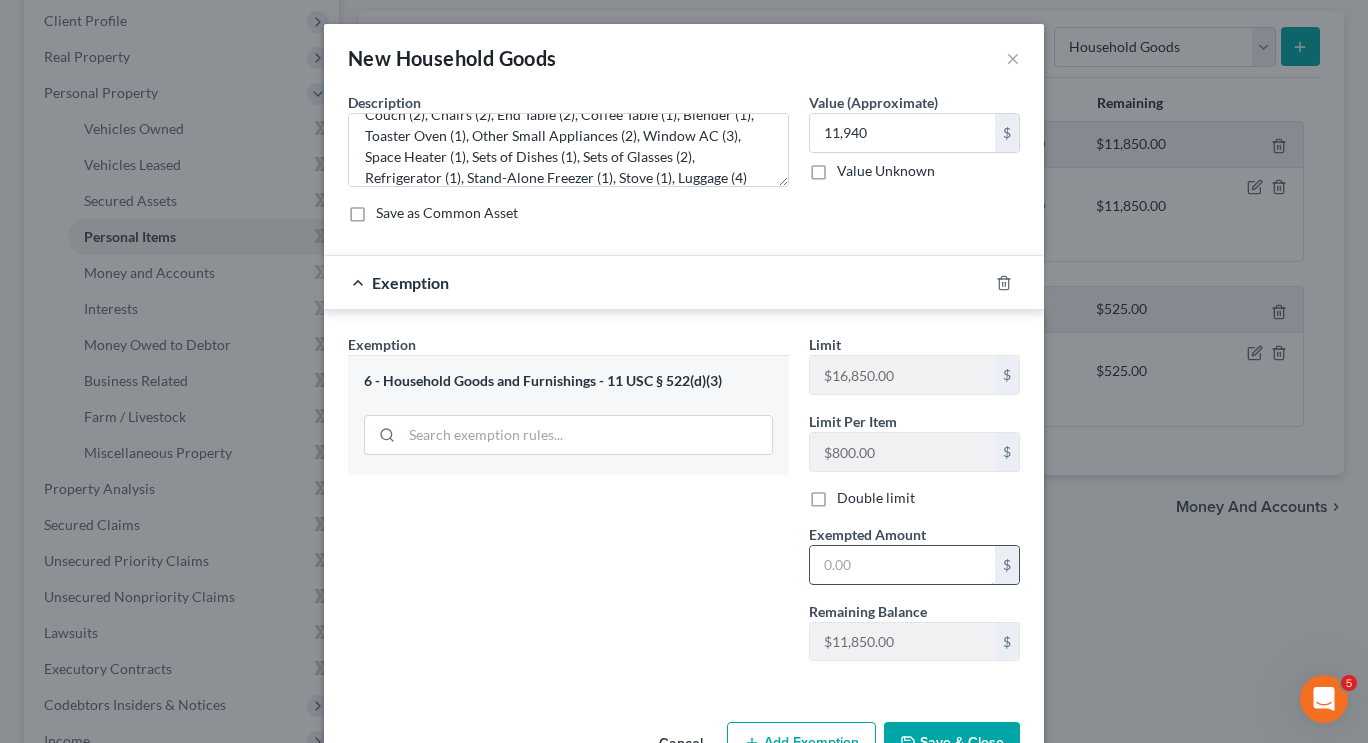 click at bounding box center (902, 565) 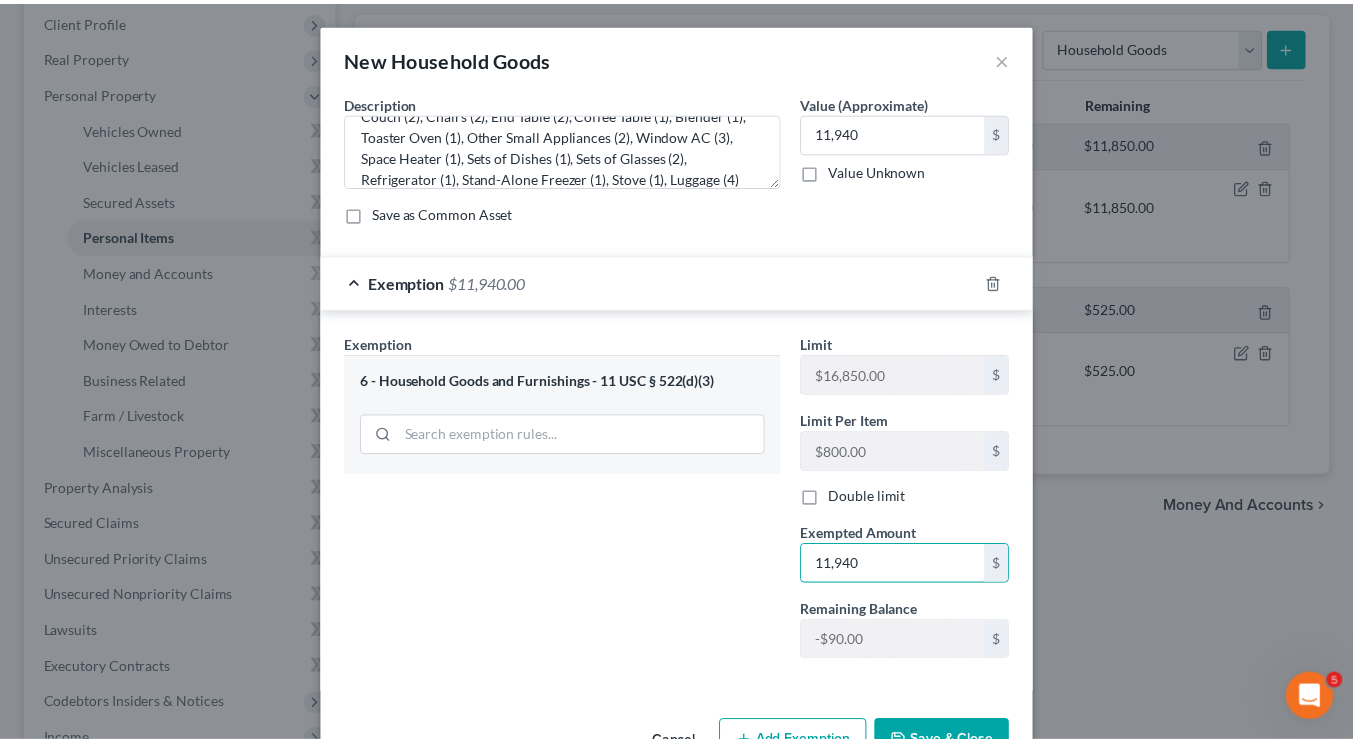 scroll, scrollTop: 61, scrollLeft: 0, axis: vertical 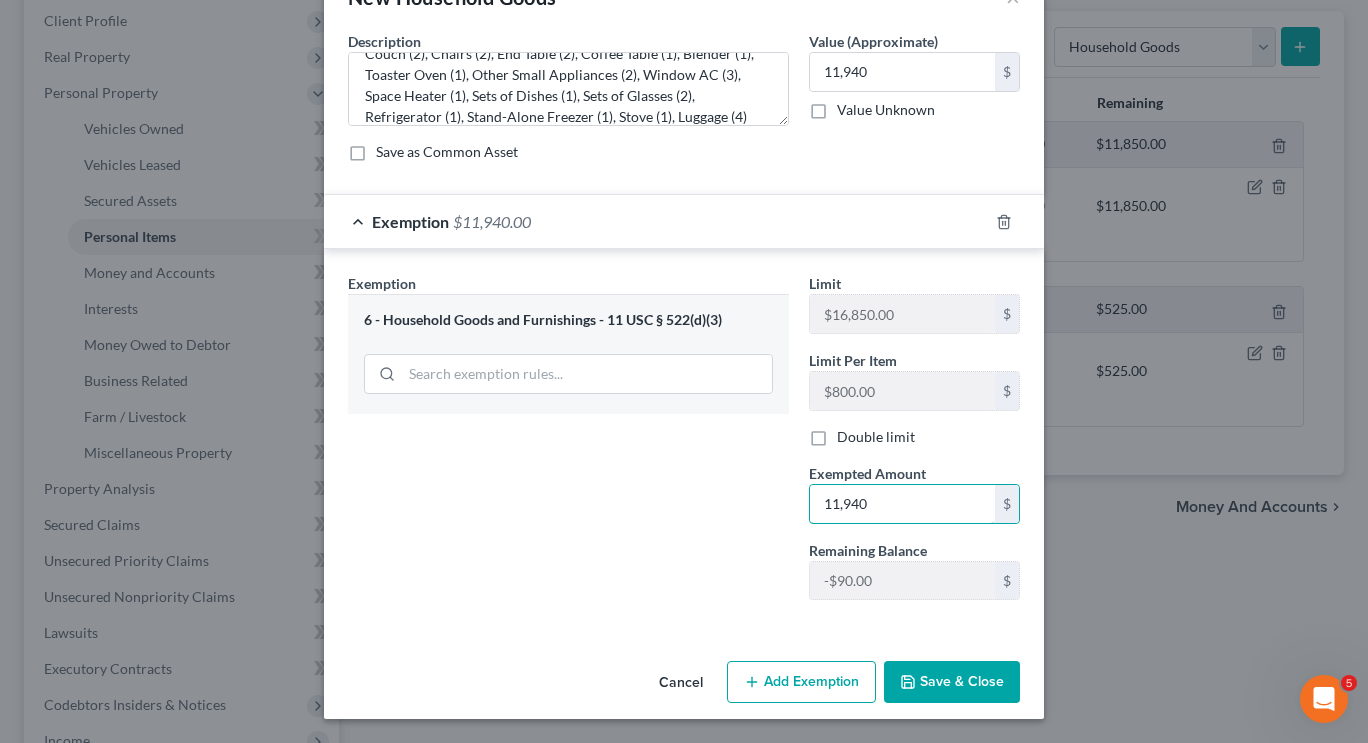 type on "11,940" 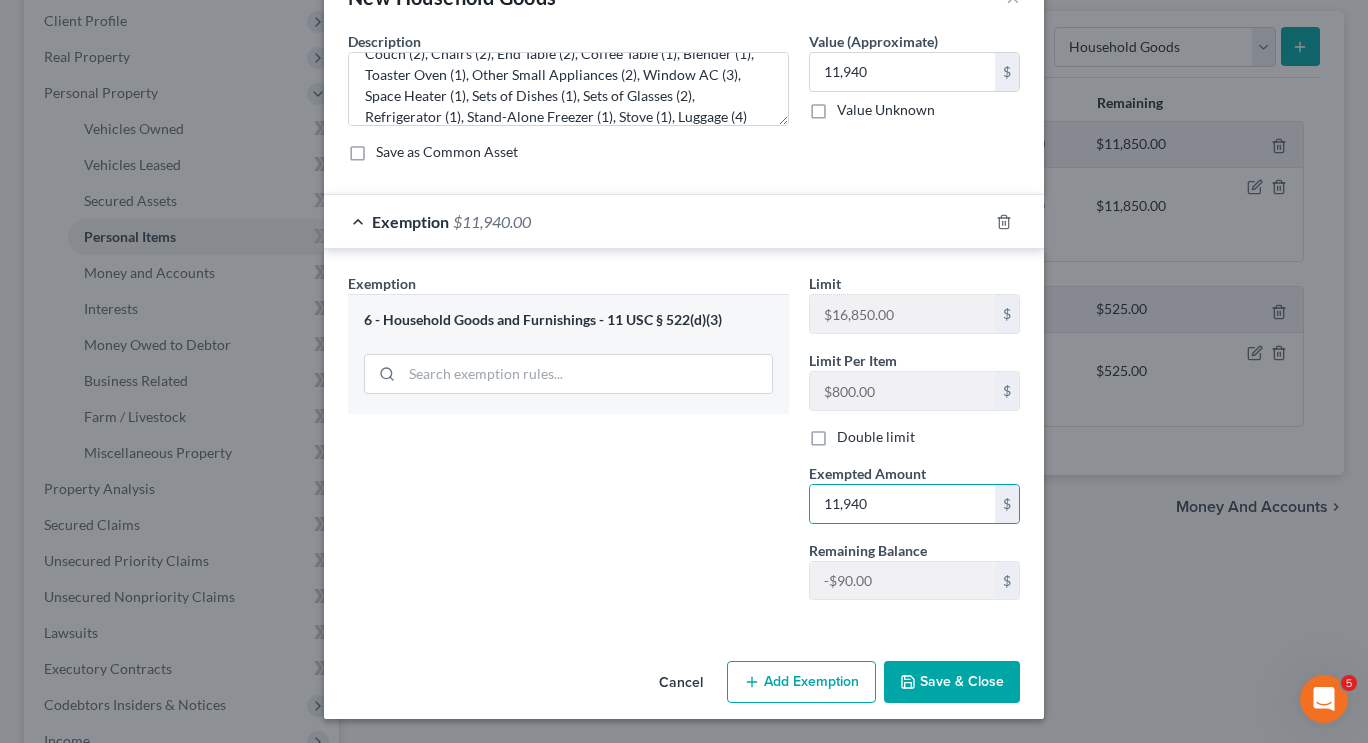 click on "Save & Close" at bounding box center [952, 682] 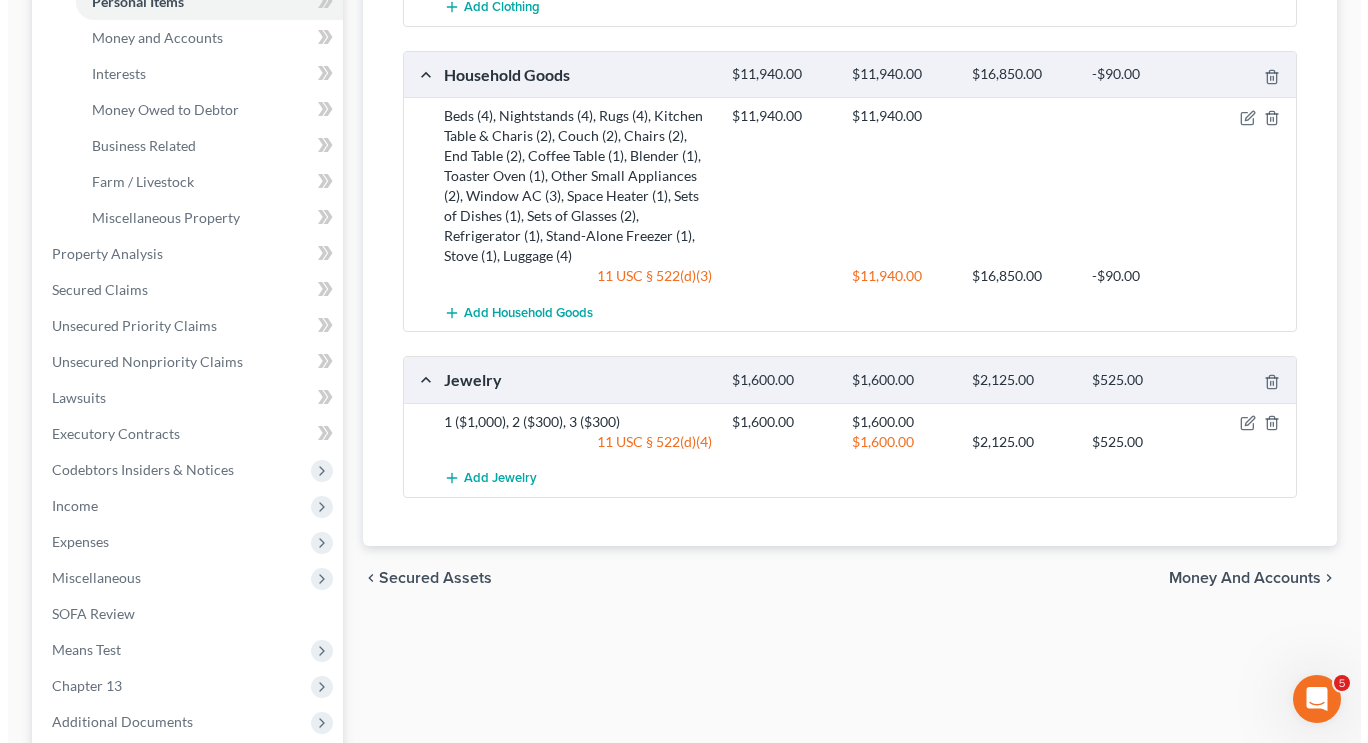 scroll, scrollTop: 295, scrollLeft: 0, axis: vertical 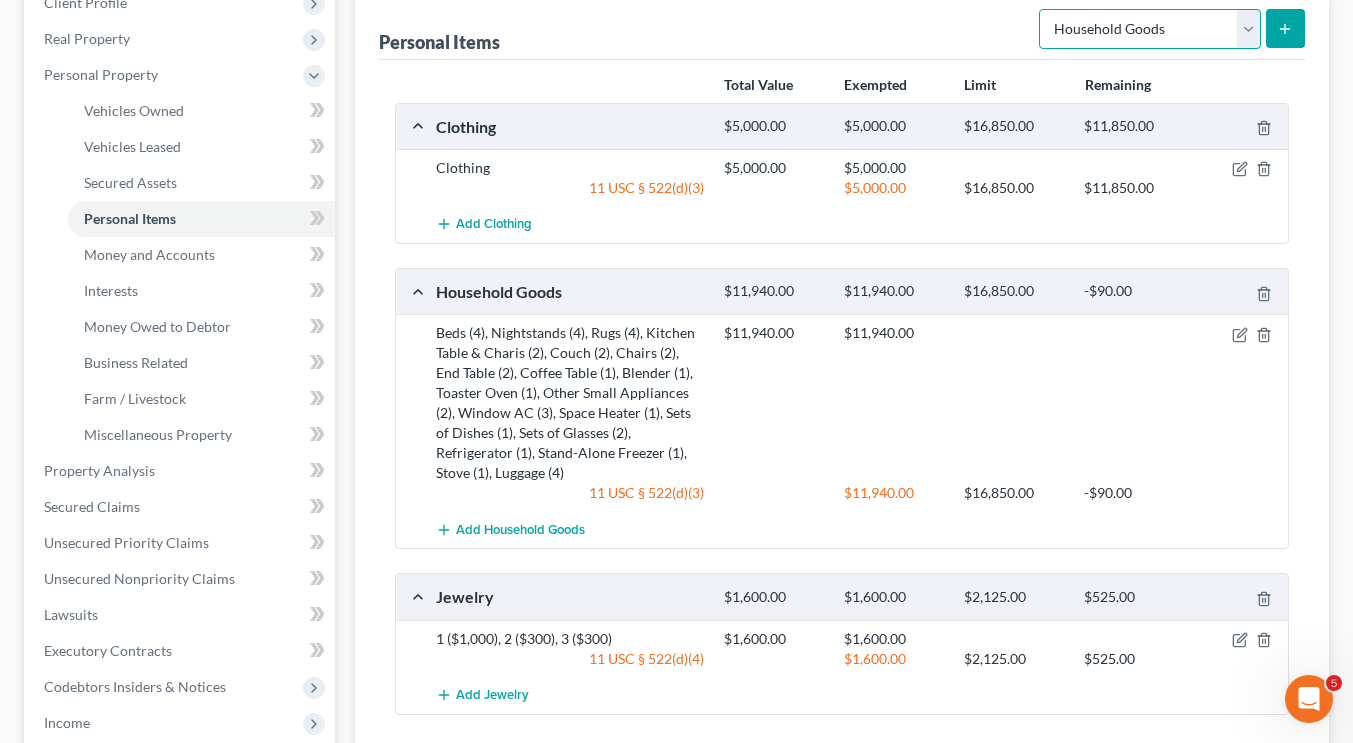 click on "Select Item Type Clothing Collectibles Of Value Electronics Firearms Household Goods Jewelry Other Pet(s) Sports & Hobby Equipment" at bounding box center (1150, 29) 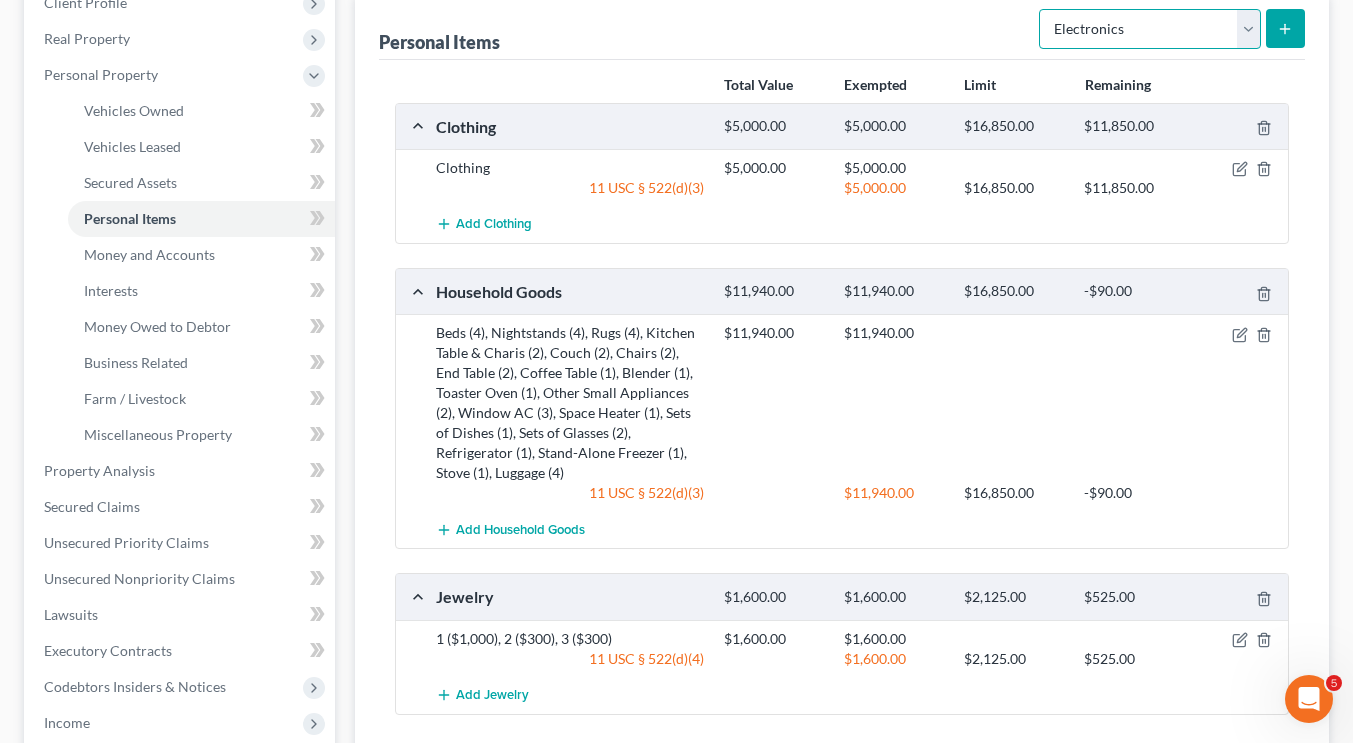 click on "Select Item Type Clothing Collectibles Of Value Electronics Firearms Household Goods Jewelry Other Pet(s) Sports & Hobby Equipment" at bounding box center (1150, 29) 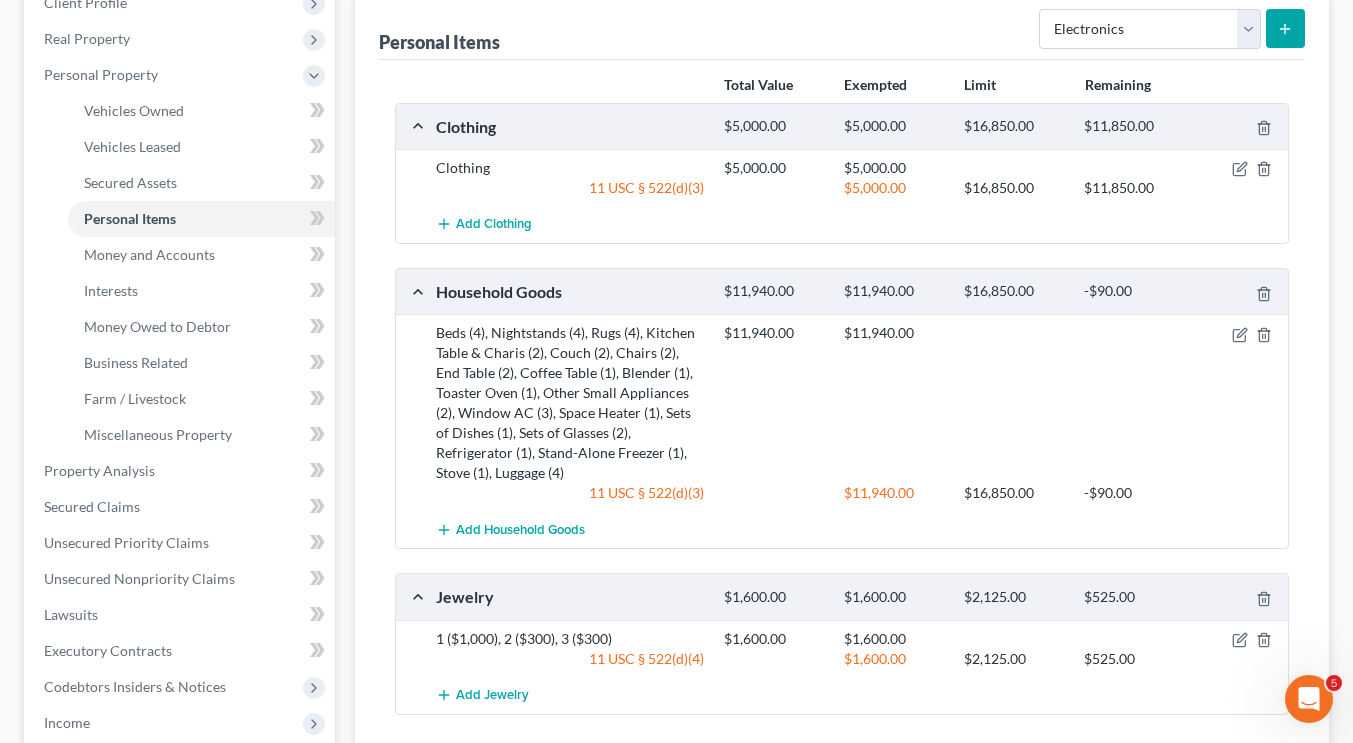 click 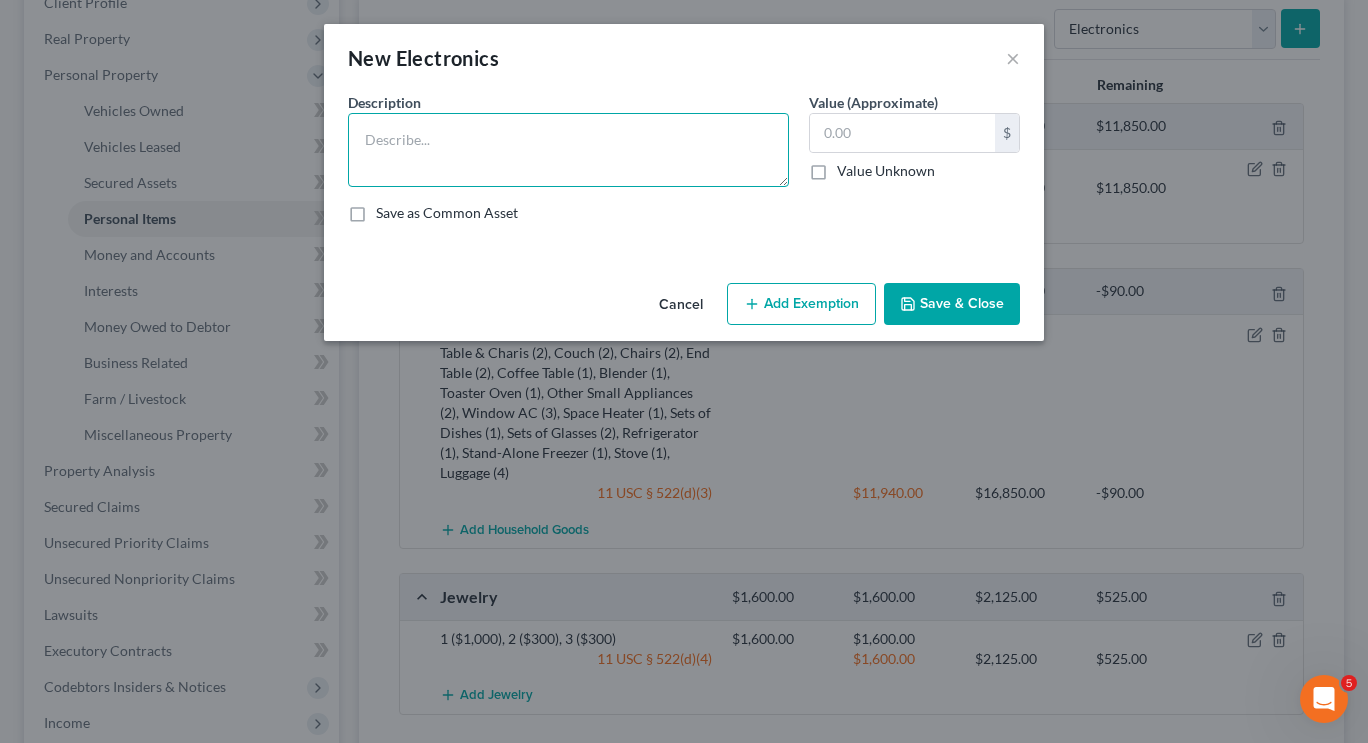 click at bounding box center [568, 150] 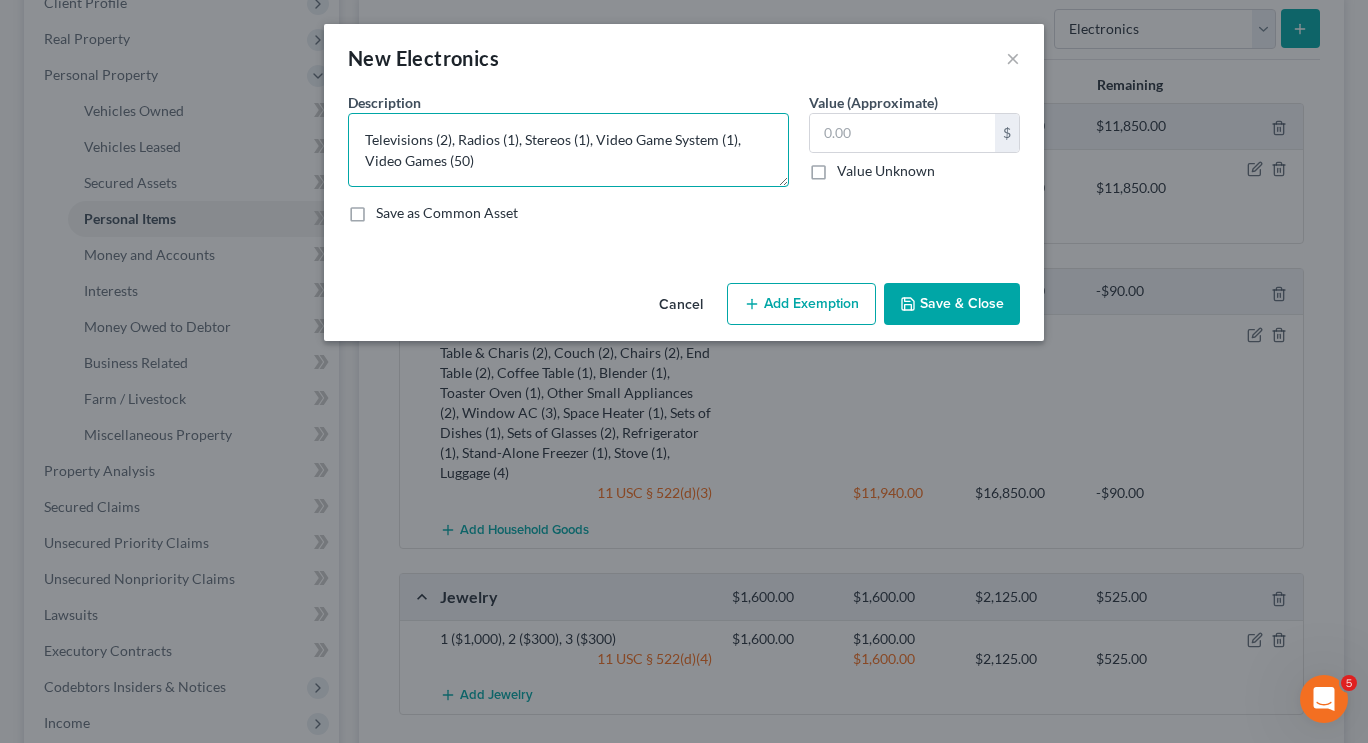 type on "Televisions (2), Radios (1), Stereos (1), Video Game System (1), Video Games (50)" 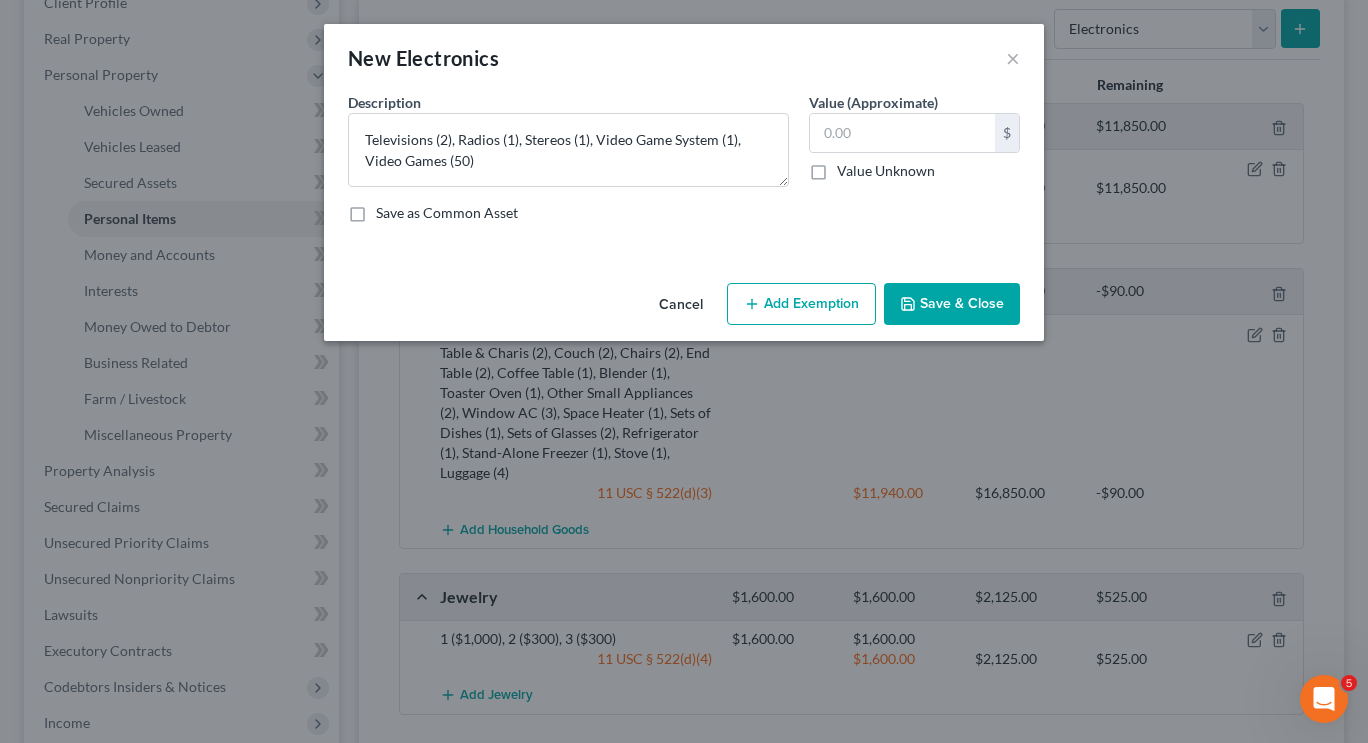 click on "$
Value Unknown" at bounding box center (914, 147) 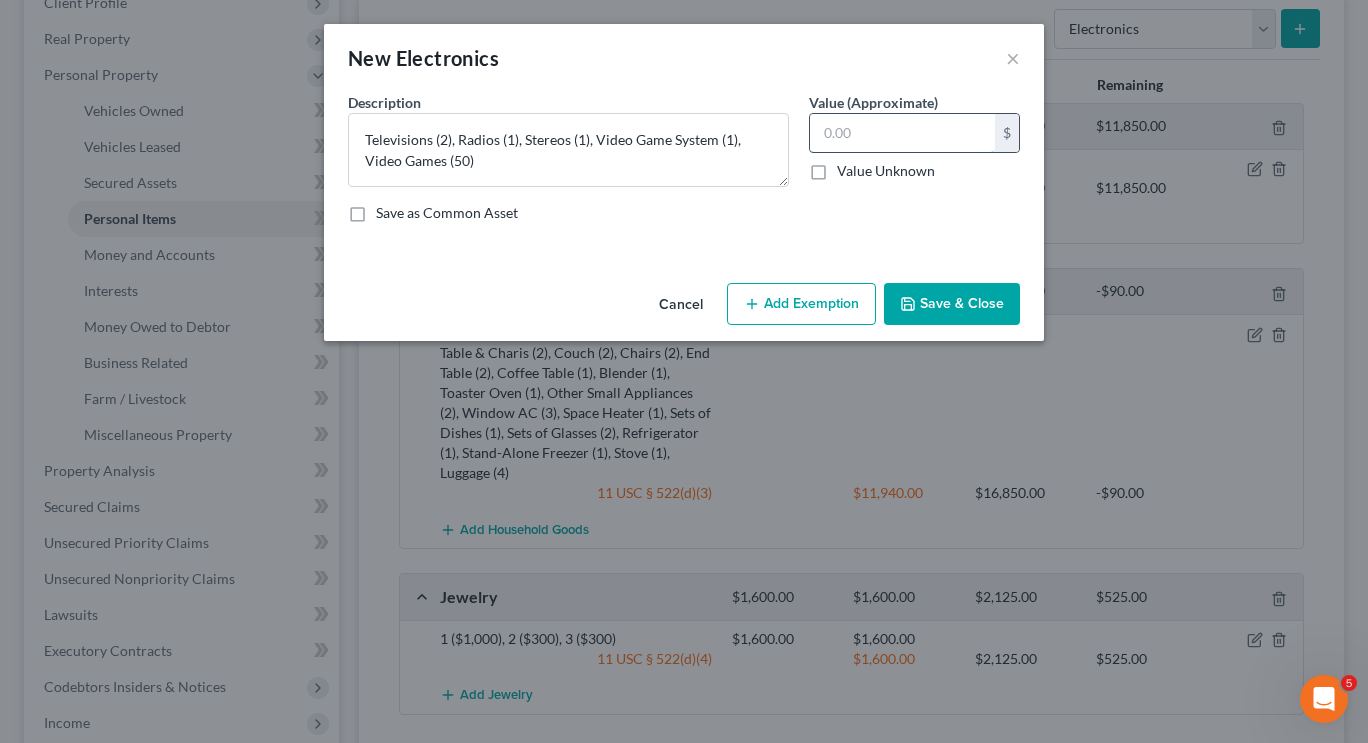 click at bounding box center (902, 133) 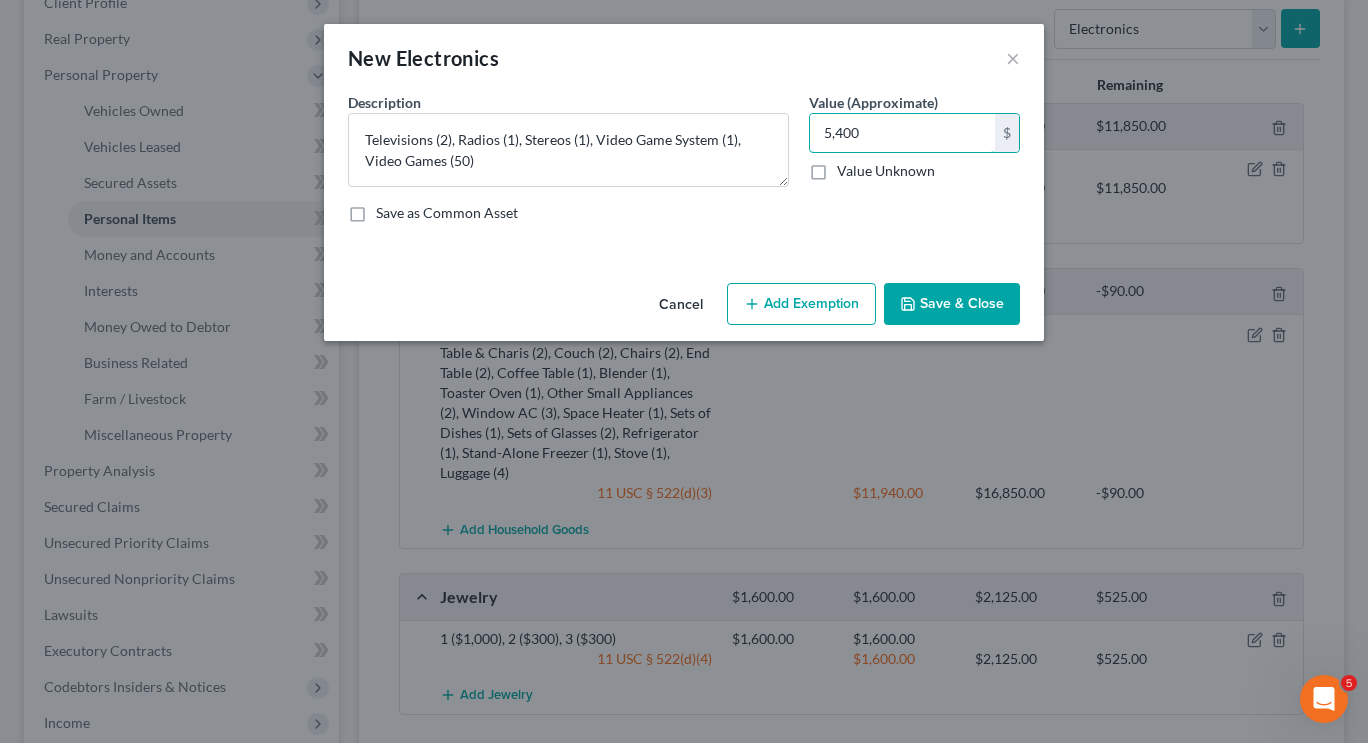 type on "5,400" 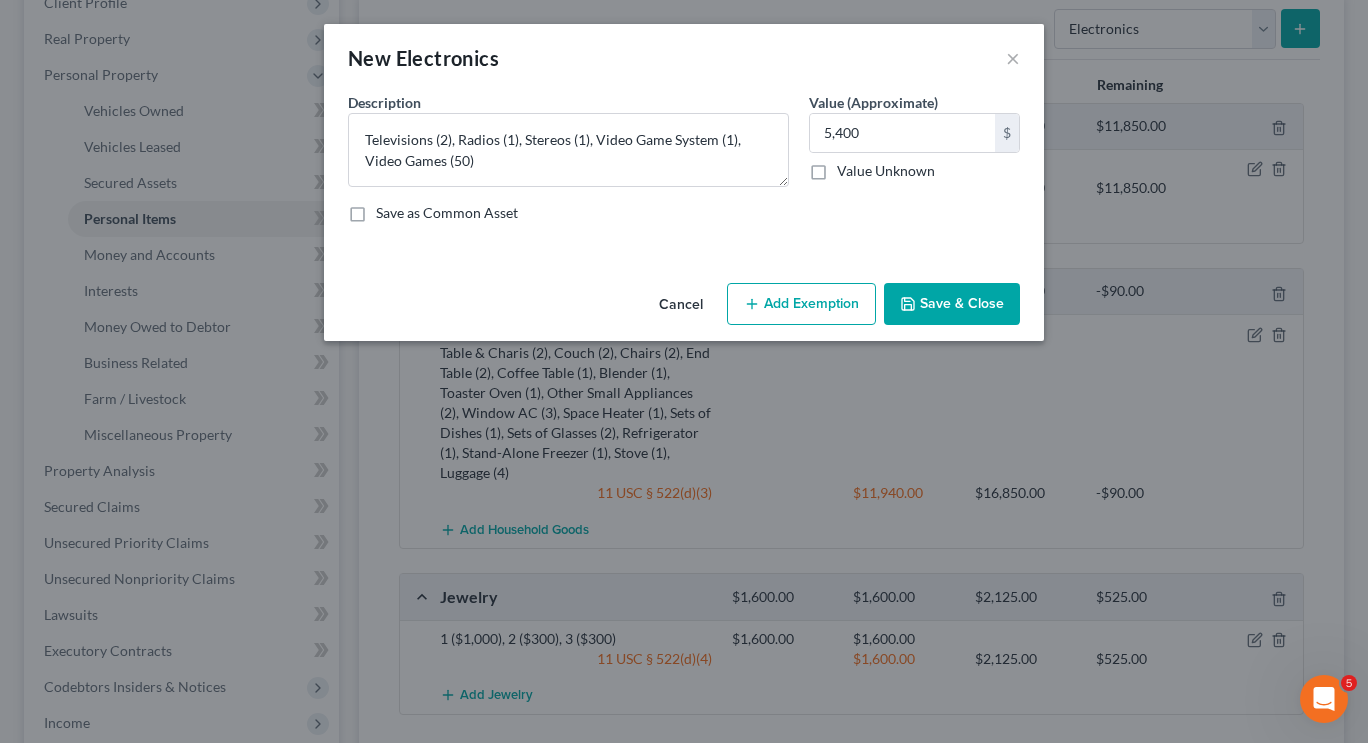 click on "Add Exemption" at bounding box center (801, 304) 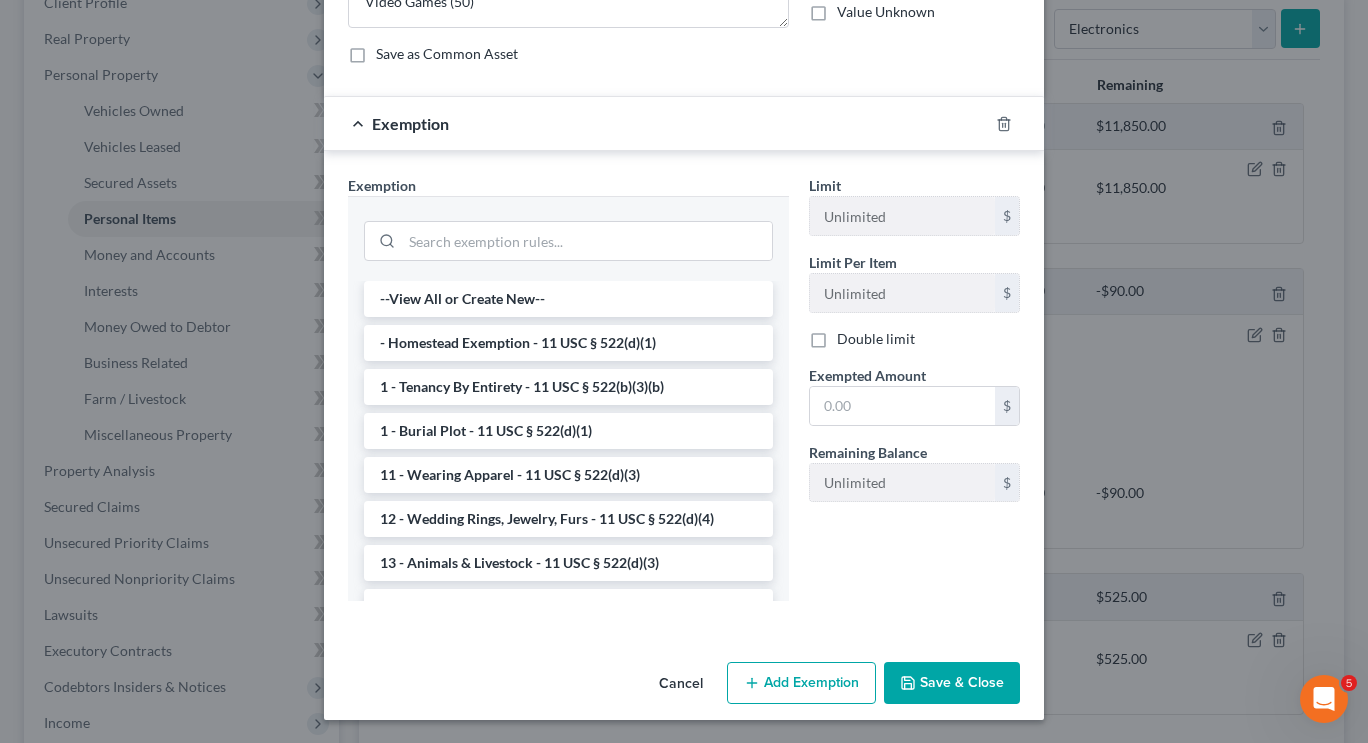 scroll, scrollTop: 157, scrollLeft: 0, axis: vertical 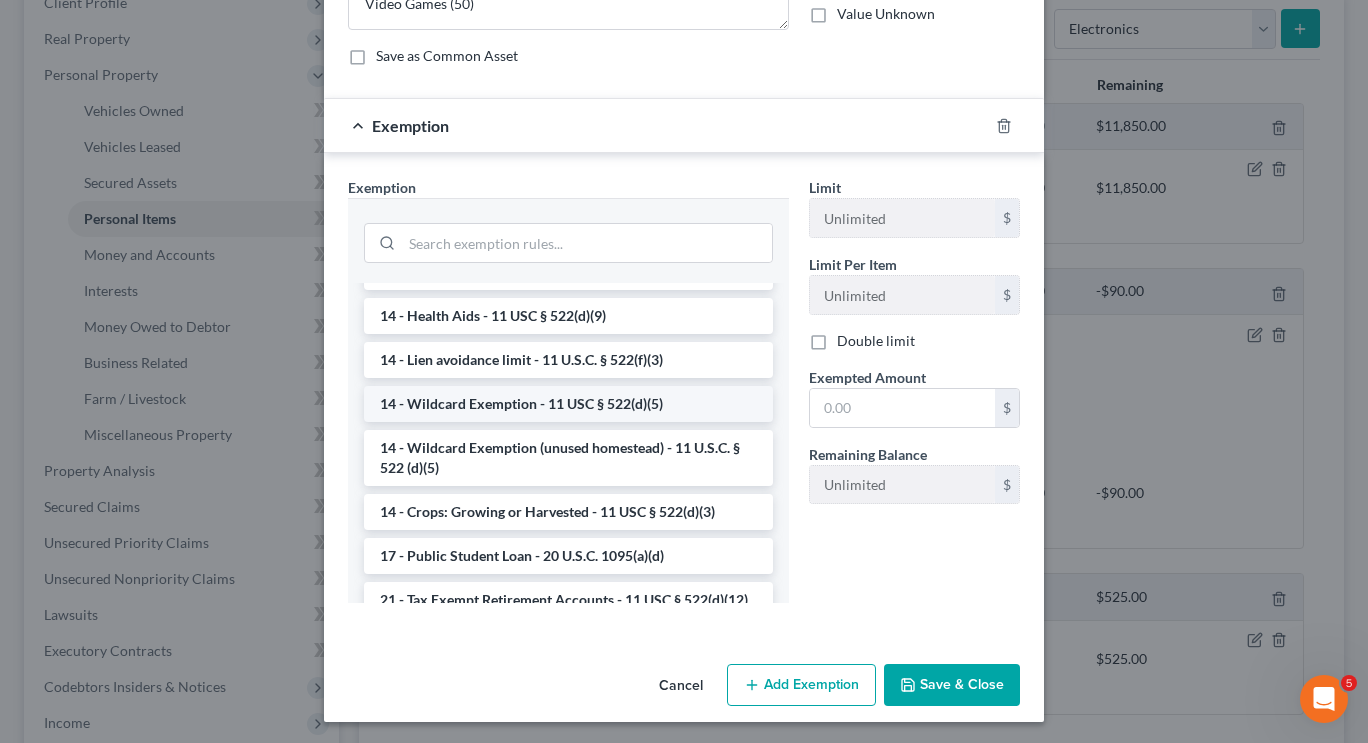 click on "14 - Wildcard Exemption - 11 USC § 522(d)(5)" at bounding box center [568, 404] 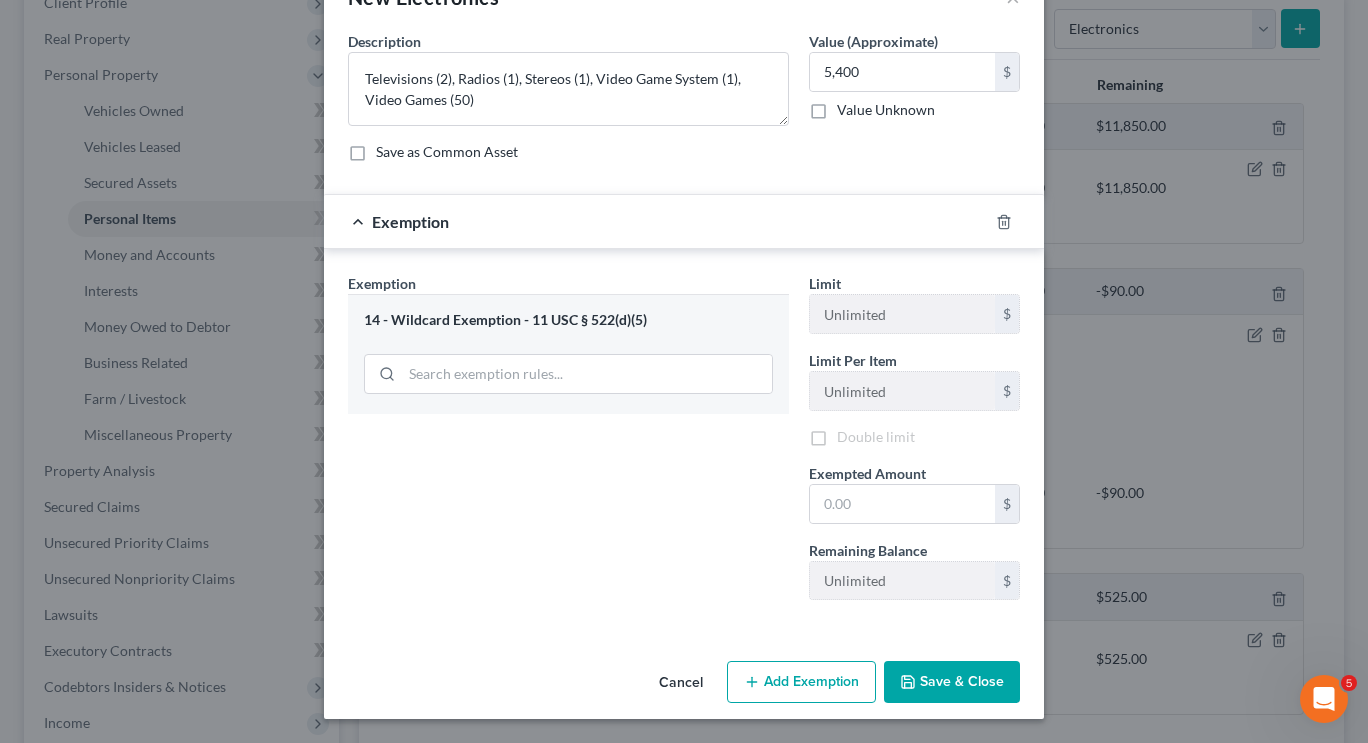 scroll, scrollTop: 61, scrollLeft: 0, axis: vertical 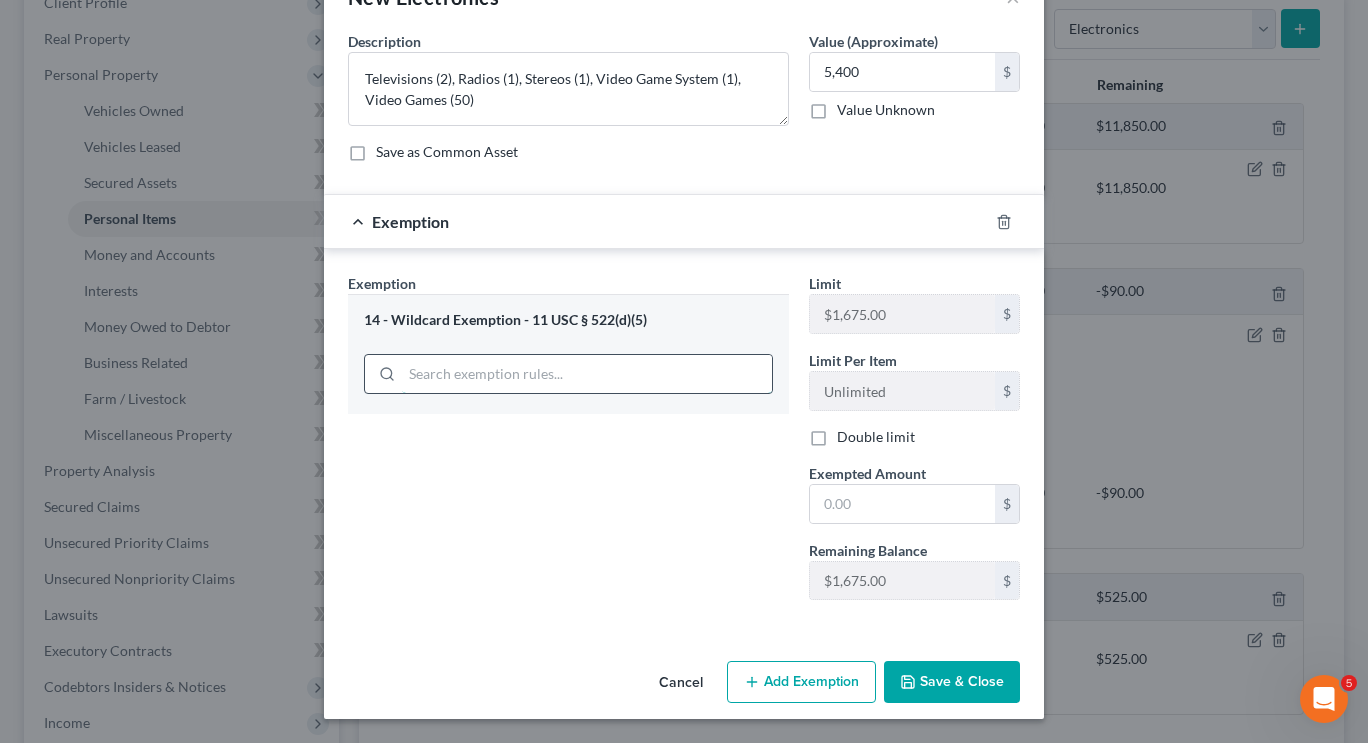 click on "14 - Wildcard Exemption - 11 USC § 522(d)(5)" at bounding box center [568, 353] 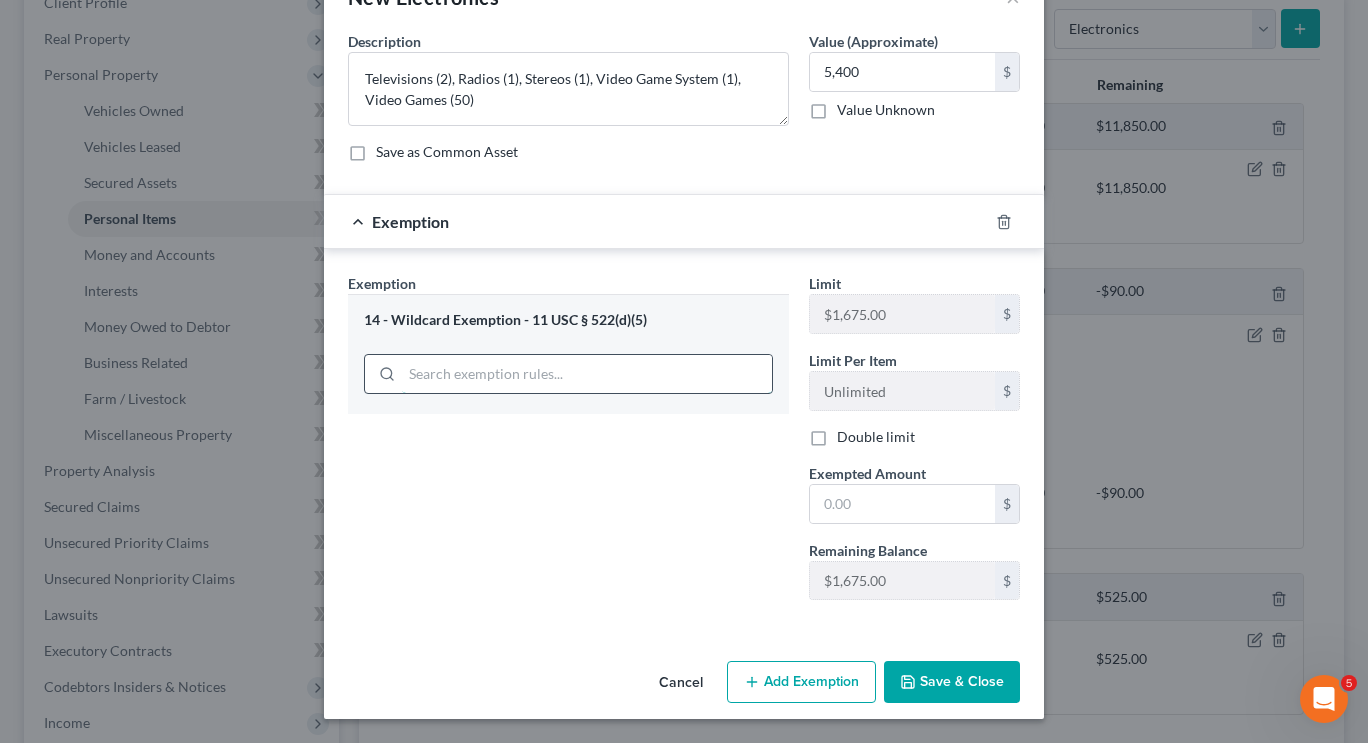 scroll, scrollTop: 157, scrollLeft: 0, axis: vertical 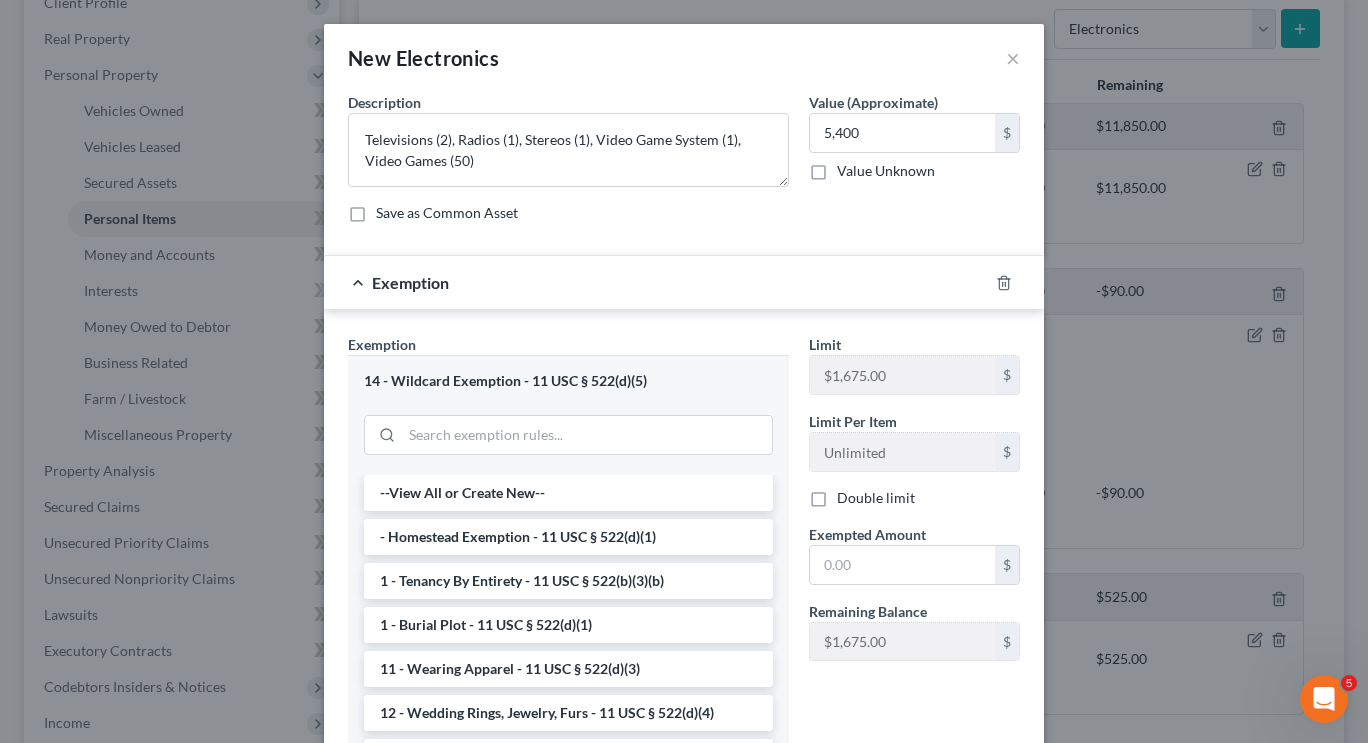 click on "Exemption Set must be selected for CA.
Exemption
*
14 - Wildcard Exemption - 11 USC § 522(d)(5)         --View All or Create New--  - Homestead Exemption - 11 USC § 522(d)(1) 1 - Tenancy By Entirety - 11 USC § 522(b)(3)(b) 1 - Burial Plot  - 11 USC § 522(d)(1) 11 - Wearing Apparel - 11 USC § 522(d)(3) 12 - Wedding Rings, Jewelry, Furs - 11 USC § 522(d)(4) 13 - Animals & Livestock - 11 USC § 522(d)(3) 14 - Health Aids - 11 USC § 522(d)(9) 14 - Lien avoidance limit  - 11 U.S.C. § 522(f)(3) 14 - Wildcard Exemption - 11 USC § 522(d)(5) 14 - Wildcard Exemption (unused homestead) - 11 U.S.C. § 522 (d)(5) 14 - Crops: Growing or Harvested - 11 USC § 522(d)(3) 17 - Public Student Loan - 20 U.S.C. 1095(a)(d) 21 - Tax Exempt Retirement Accounts - 11 USC § 522(d)(12) 21 - Stock Bonus, Pension, Annuity, etc. - 11 USC § 522(d)(10)(e)  21 - Education IRA  - 11 U.S.C. § 541(b)(5)(C) 21 - Qualified ABLE program funds - 11 U.S.C. § 541(b)(10)(C) 21 - IRA - 11 U.S.C. § 522(n) Limit     $1,675.00 $" at bounding box center (684, 568) 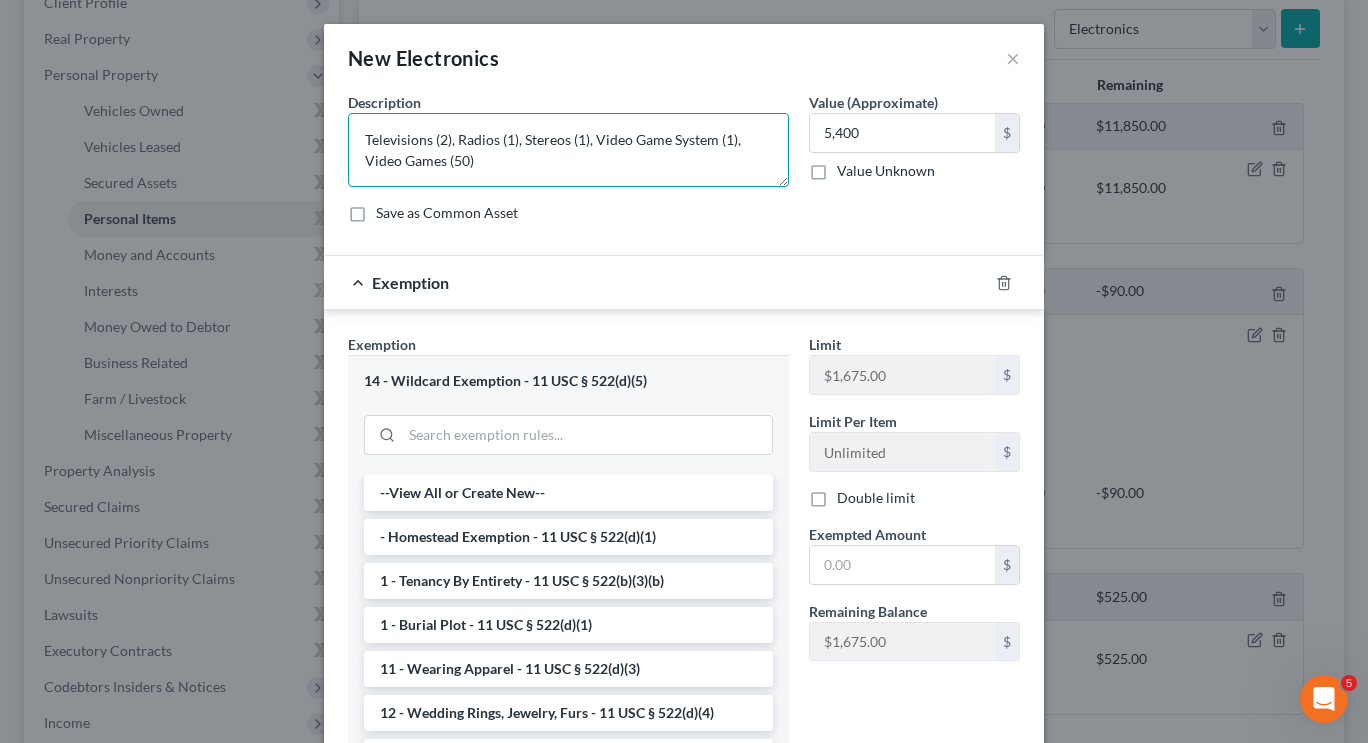 click on "Televisions (2), Radios (1), Stereos (1), Video Game System (1), Video Games (50)" at bounding box center [568, 150] 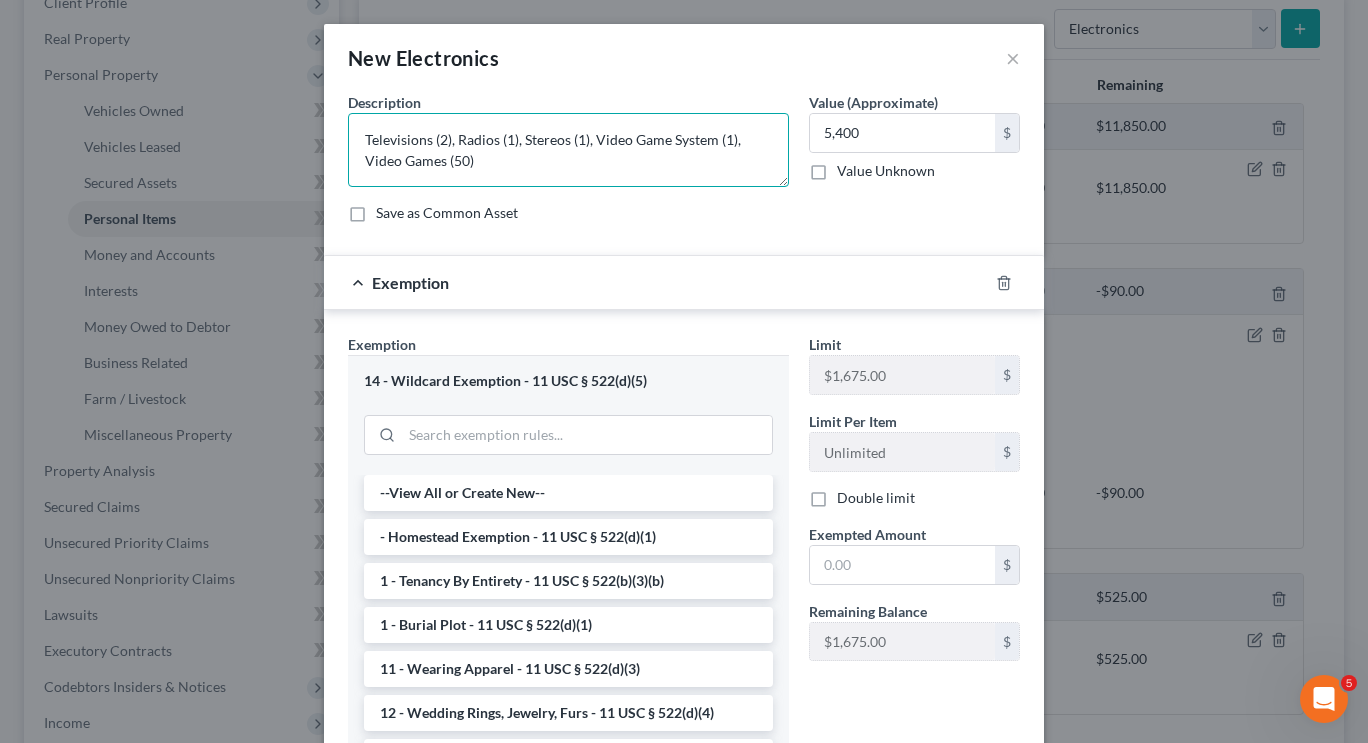 drag, startPoint x: 585, startPoint y: 144, endPoint x: 332, endPoint y: 103, distance: 256.3006 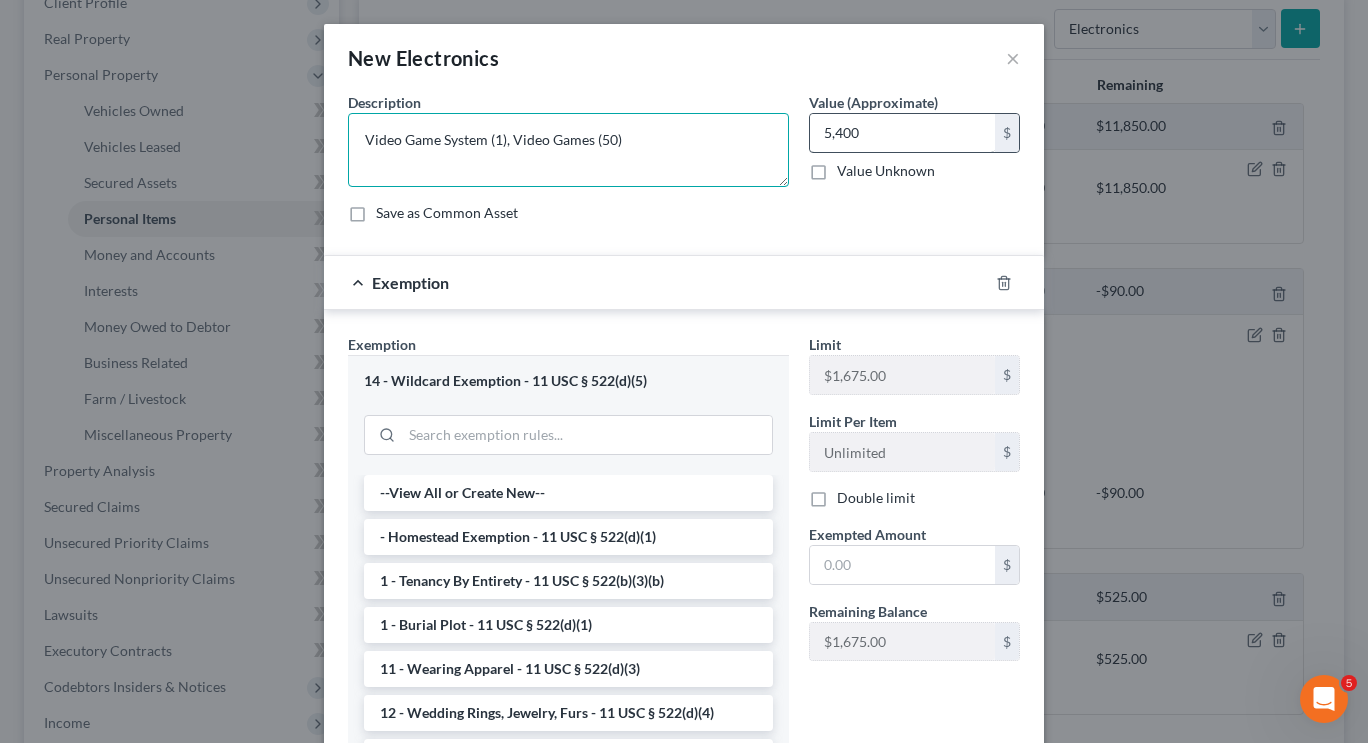 type on "Video Game System (1), Video Games (50)" 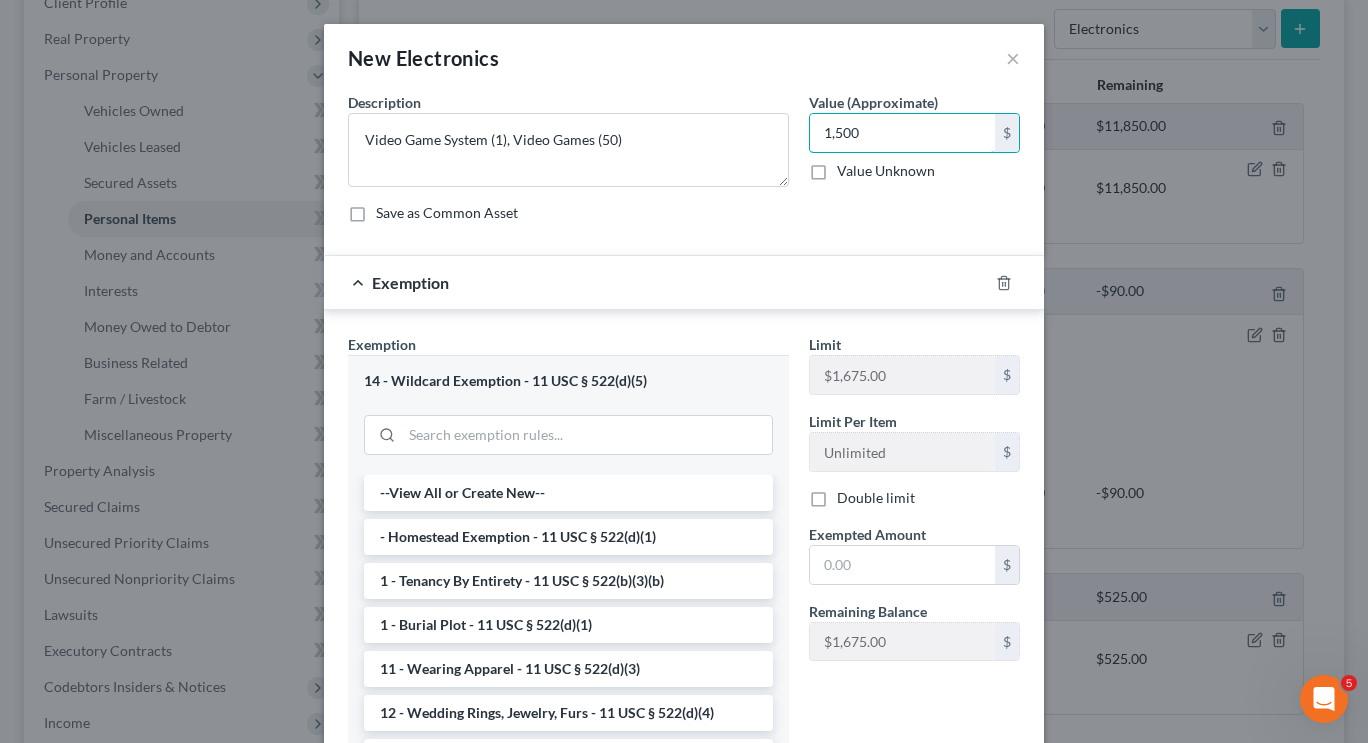 type on "1,500" 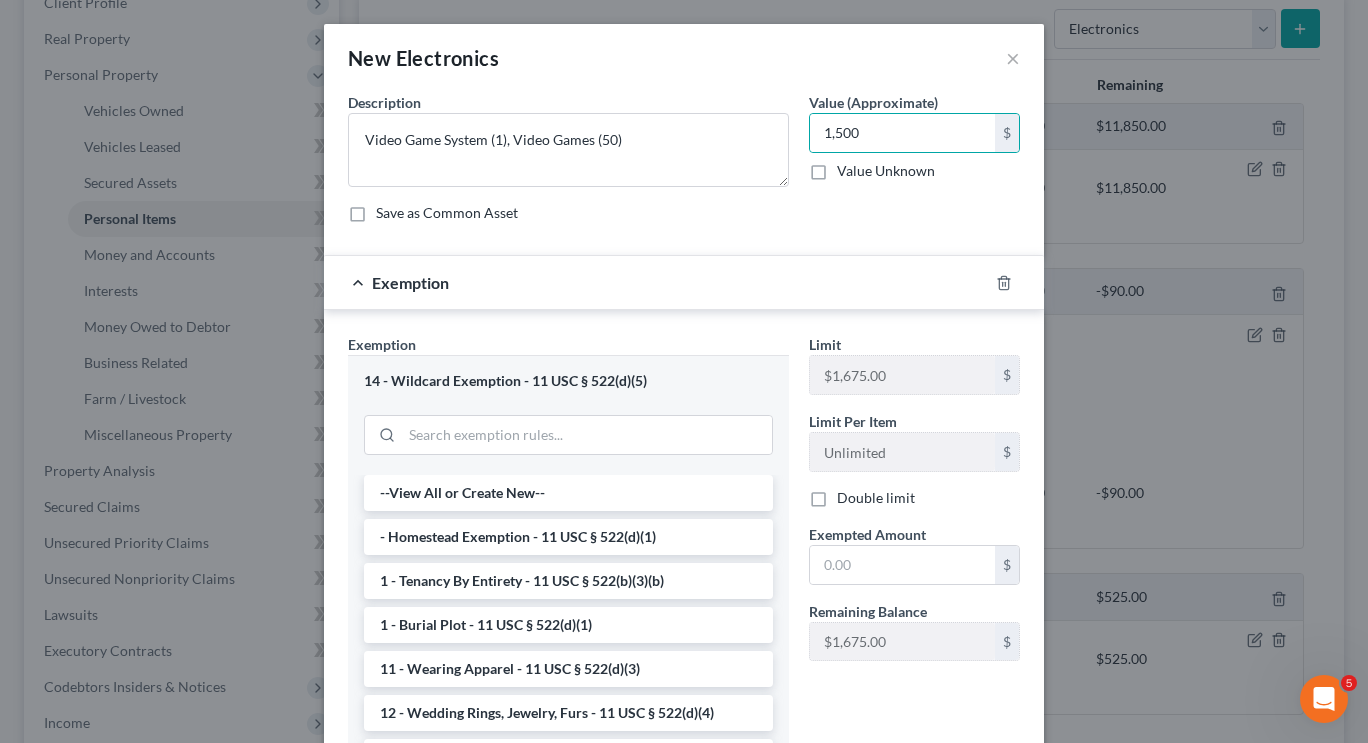 click on "Exemption" at bounding box center [656, 282] 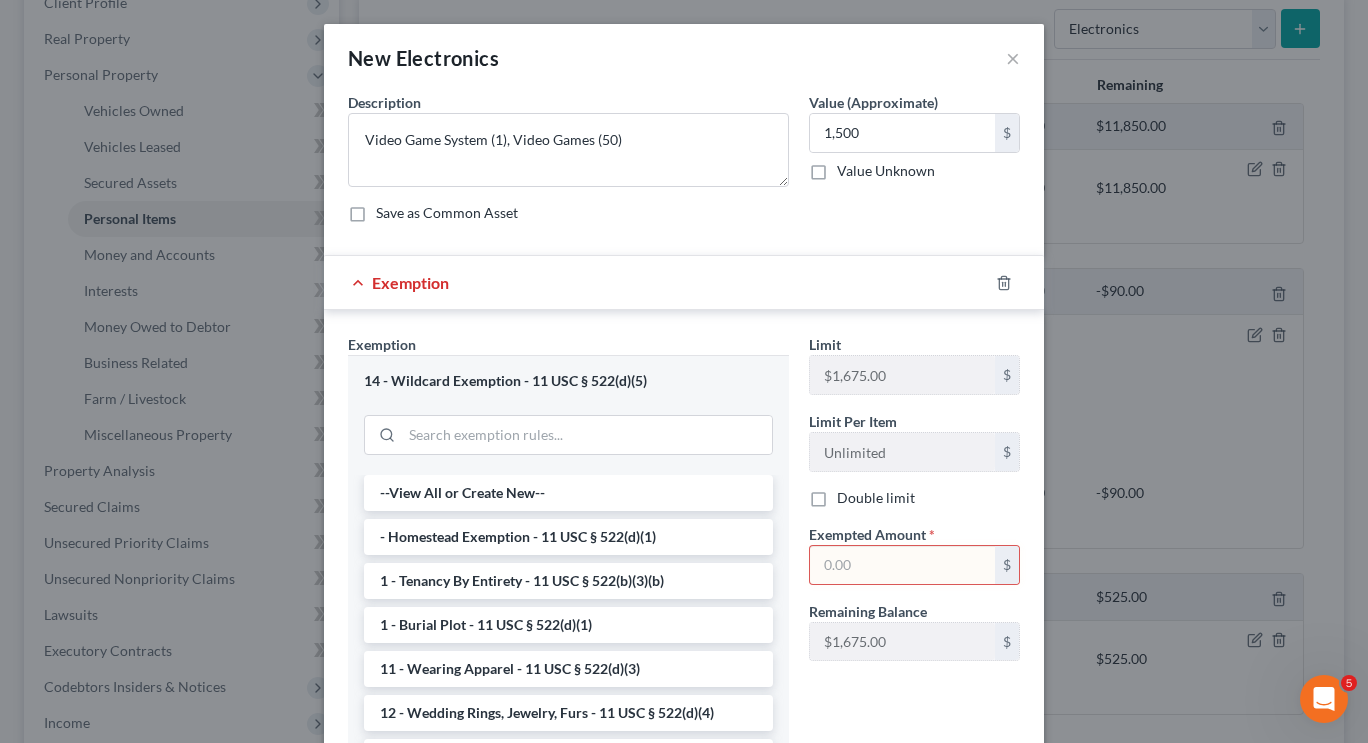 click at bounding box center [902, 565] 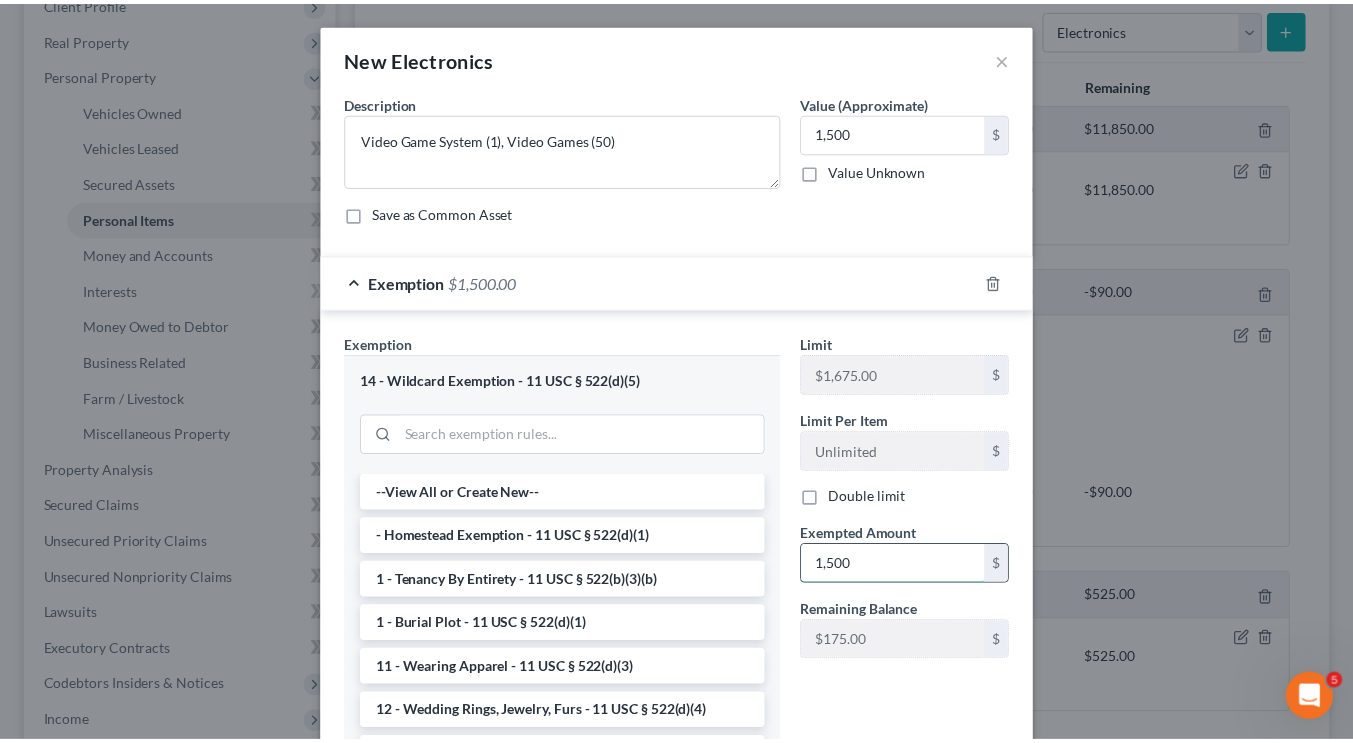 scroll, scrollTop: 194, scrollLeft: 0, axis: vertical 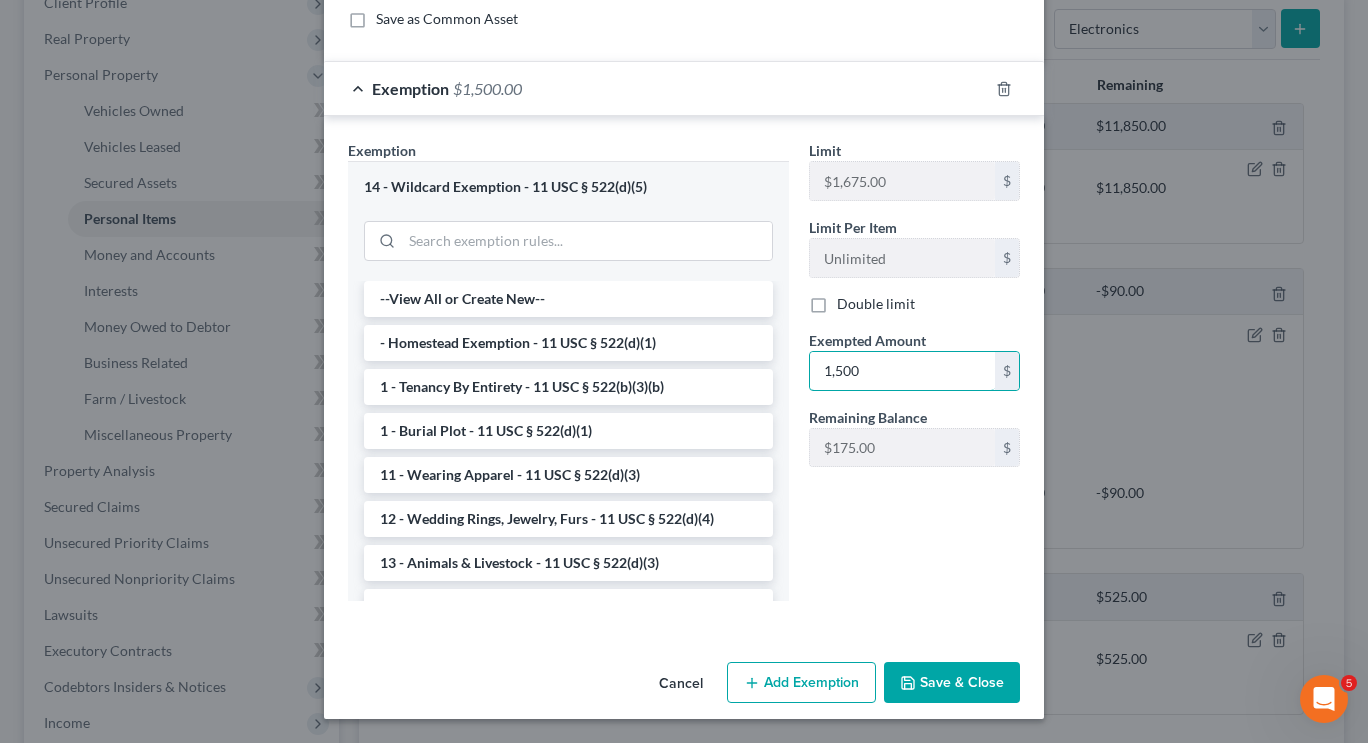 type on "1,500" 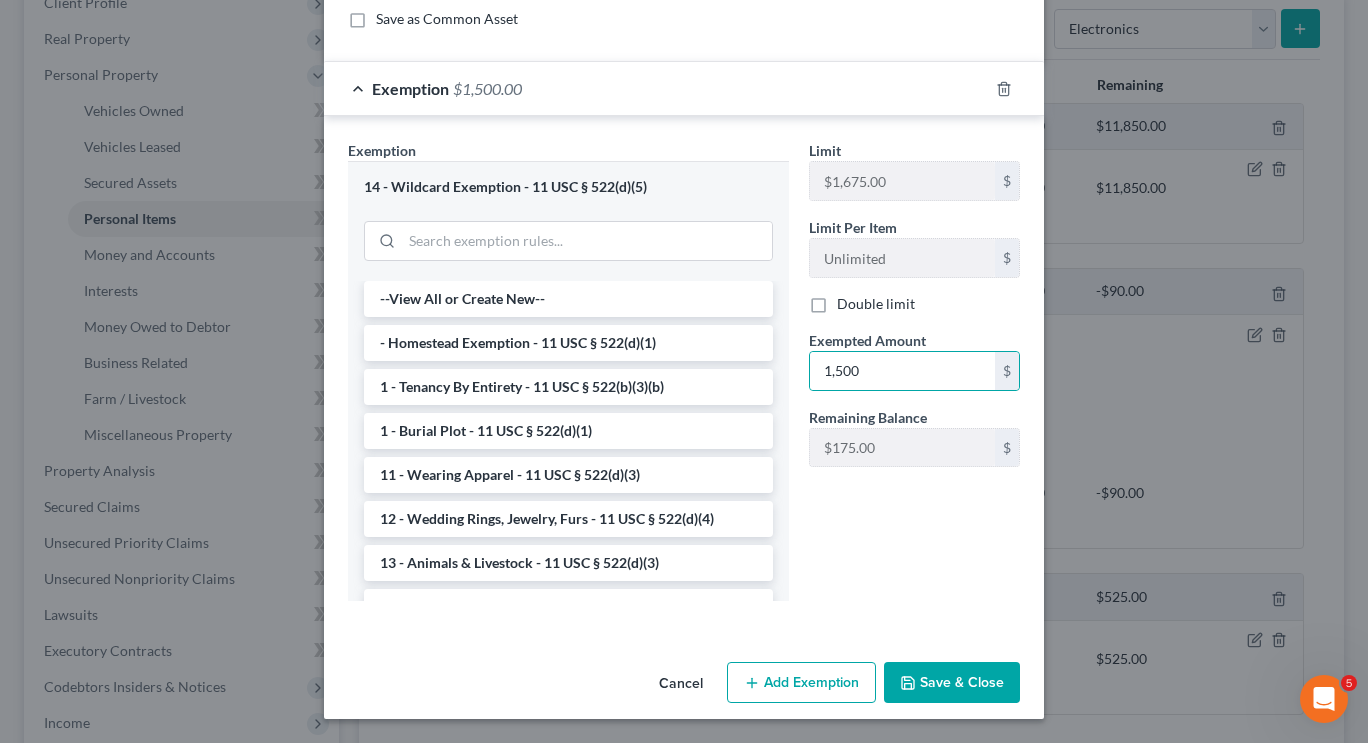 click on "Save & Close" at bounding box center (952, 683) 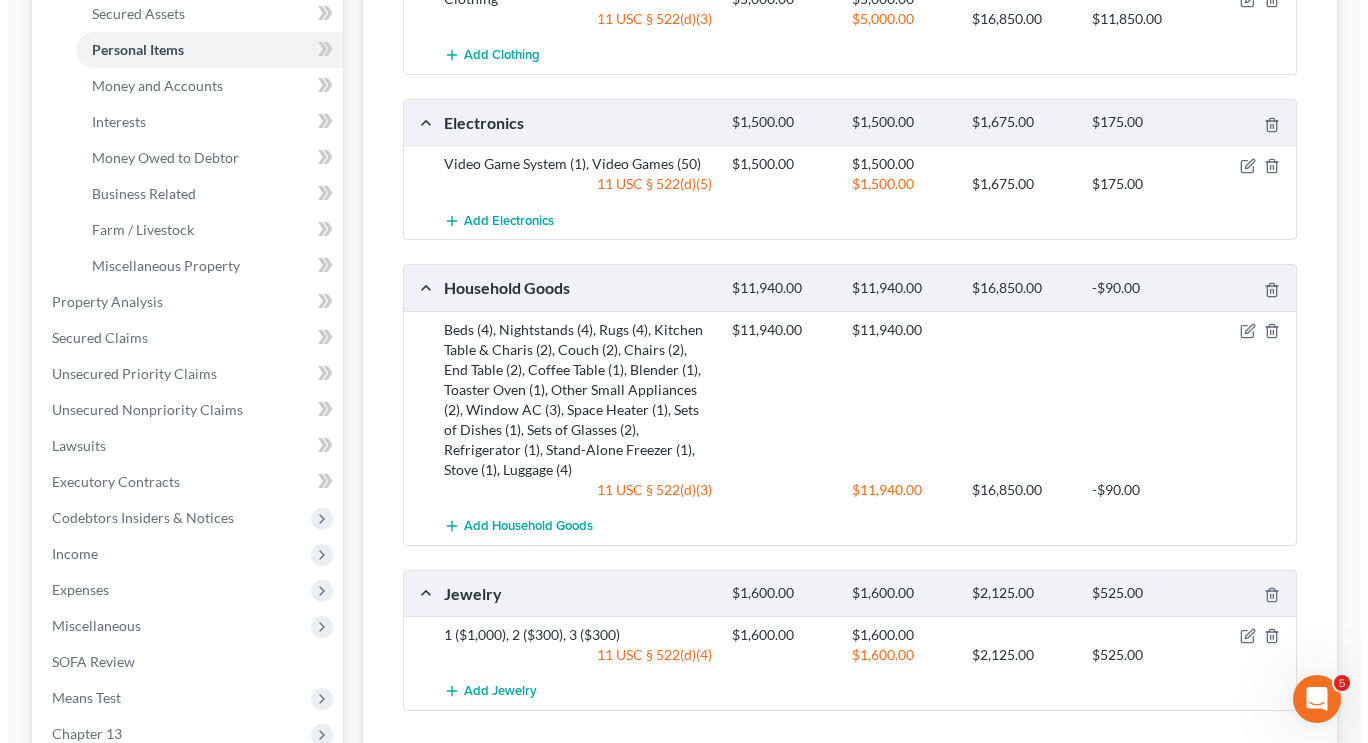 scroll, scrollTop: 465, scrollLeft: 0, axis: vertical 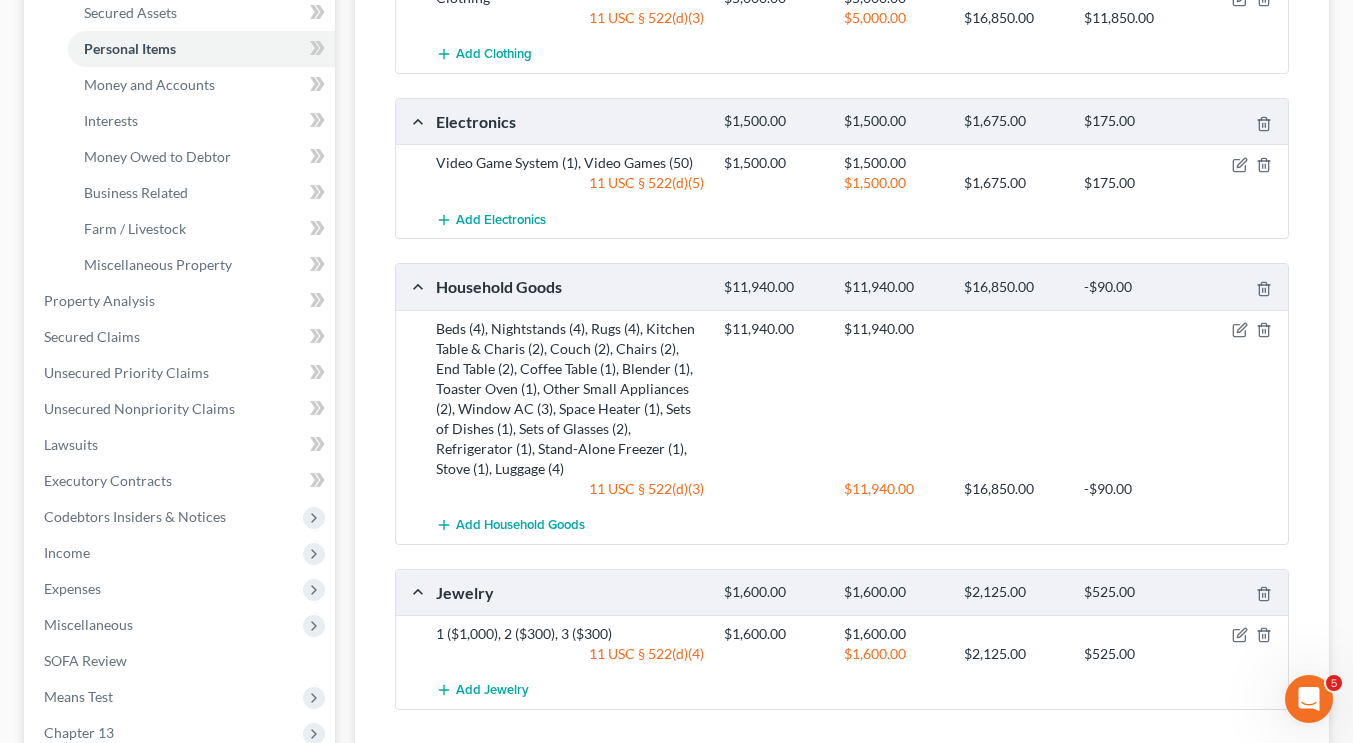 click on "$11,940.00 $11,940.00" at bounding box center (1002, 399) 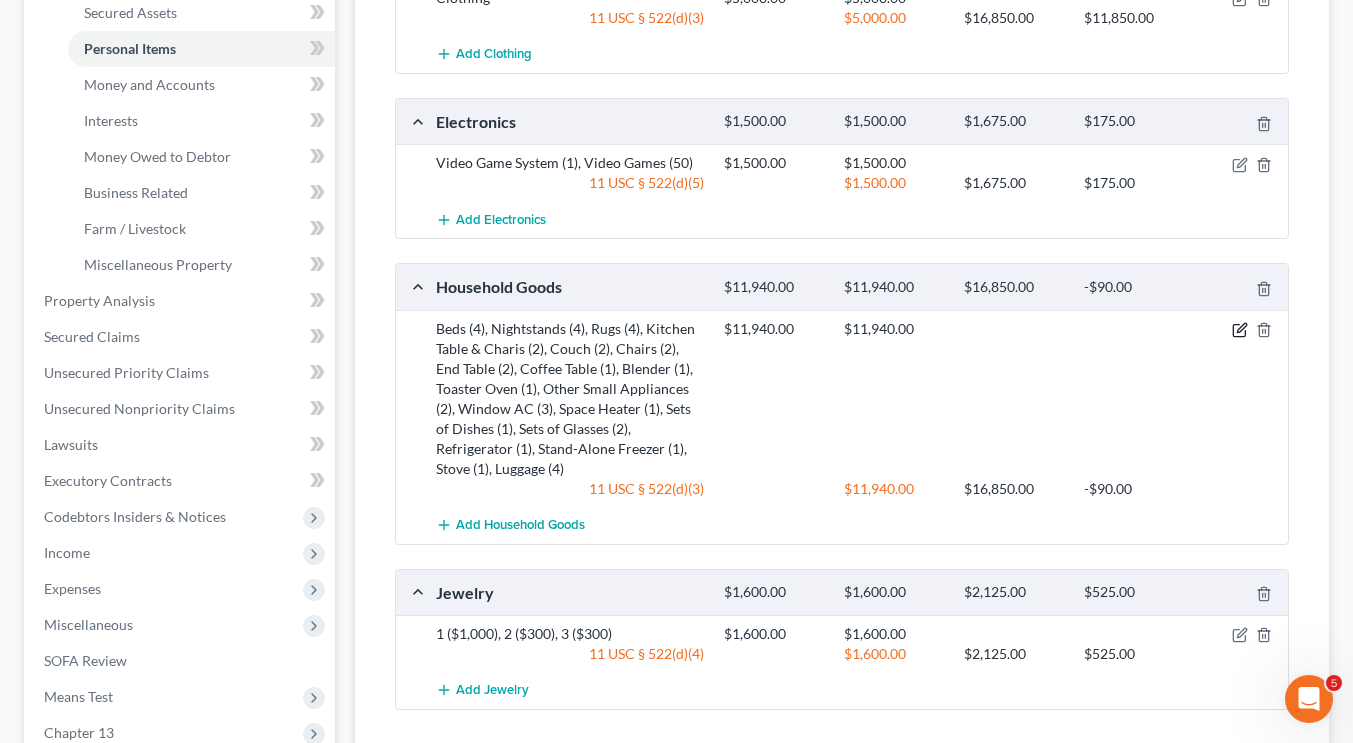 click 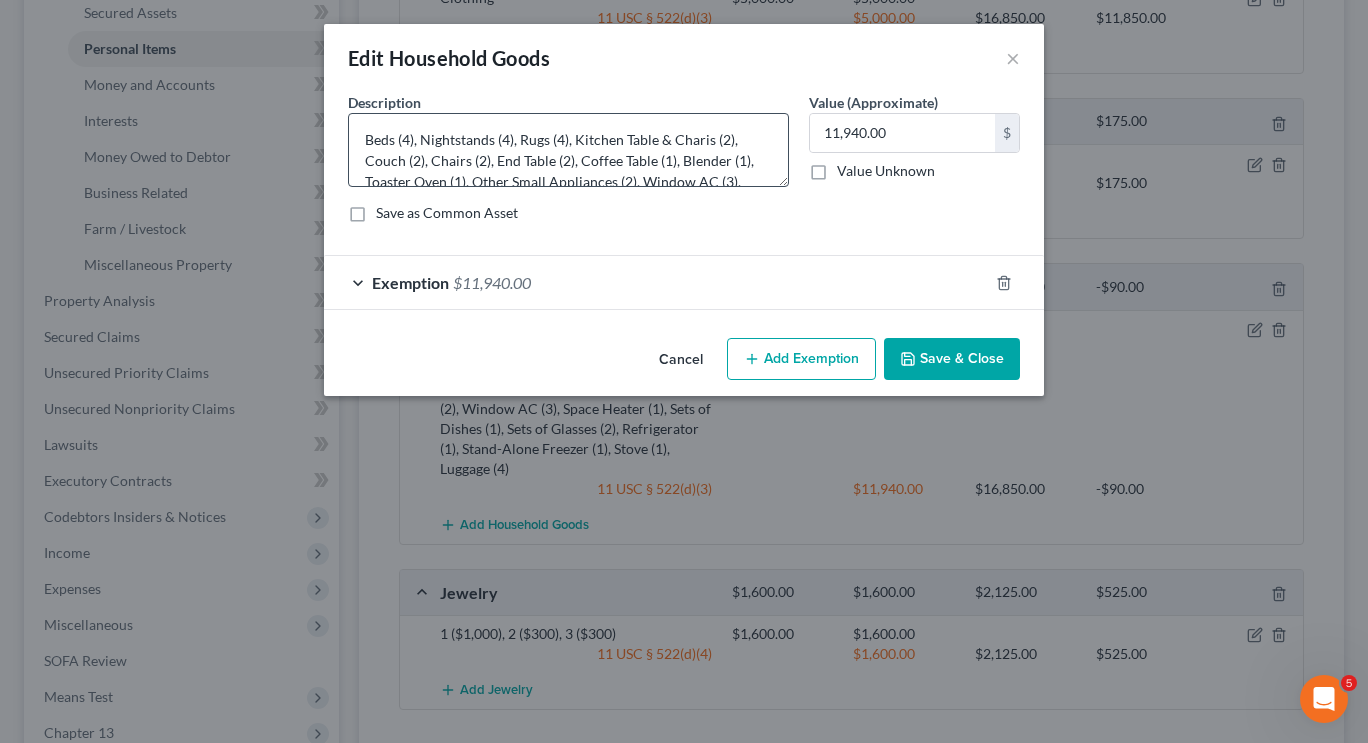 scroll, scrollTop: 63, scrollLeft: 0, axis: vertical 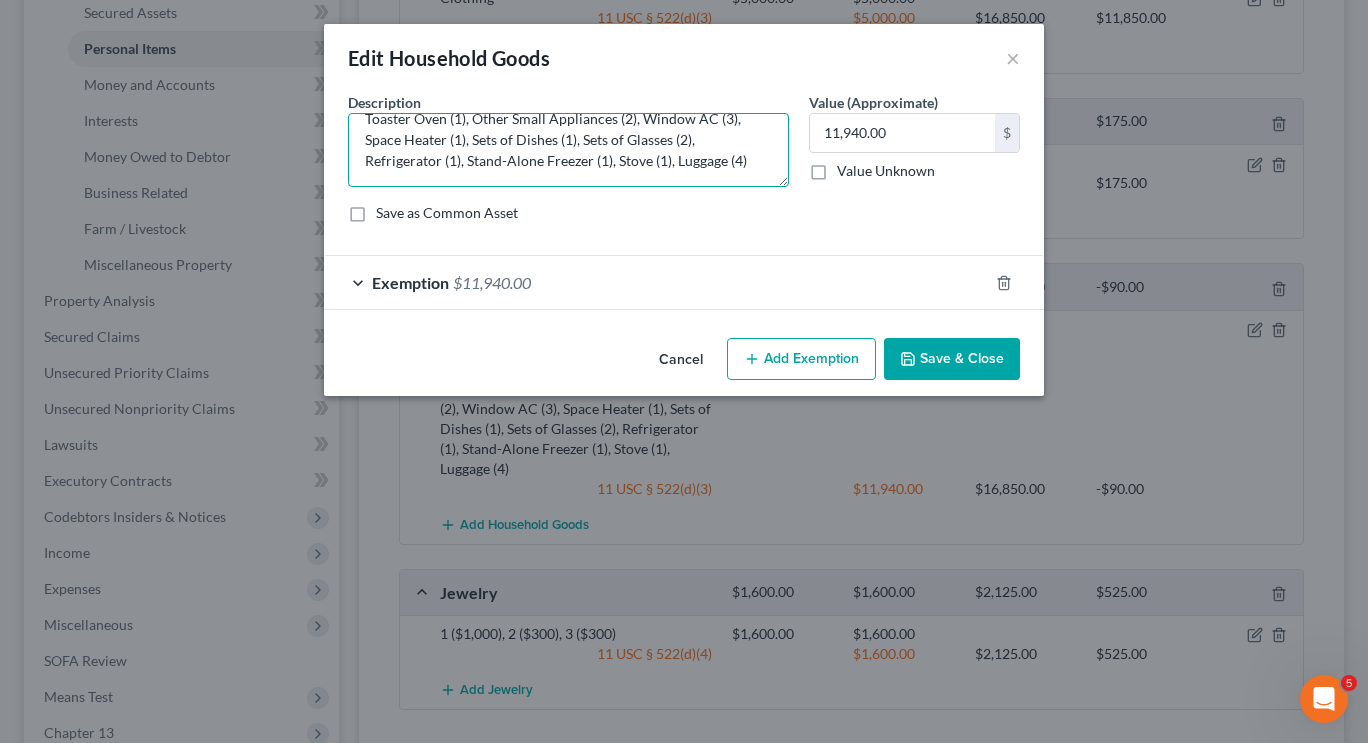 click on "Beds (4), Nightstands (4), Rugs (4), Kitchen Table & Charis (2), Couch (2), Chairs (2), End Table (2), Coffee Table (1), Blender (1), Toaster Oven (1), Other Small Appliances (2), Window AC (3), Space Heater (1), Sets of Dishes (1), Sets of Glasses (2), Refrigerator (1), Stand-Alone Freezer (1), Stove (1), Luggage (4)" at bounding box center (568, 150) 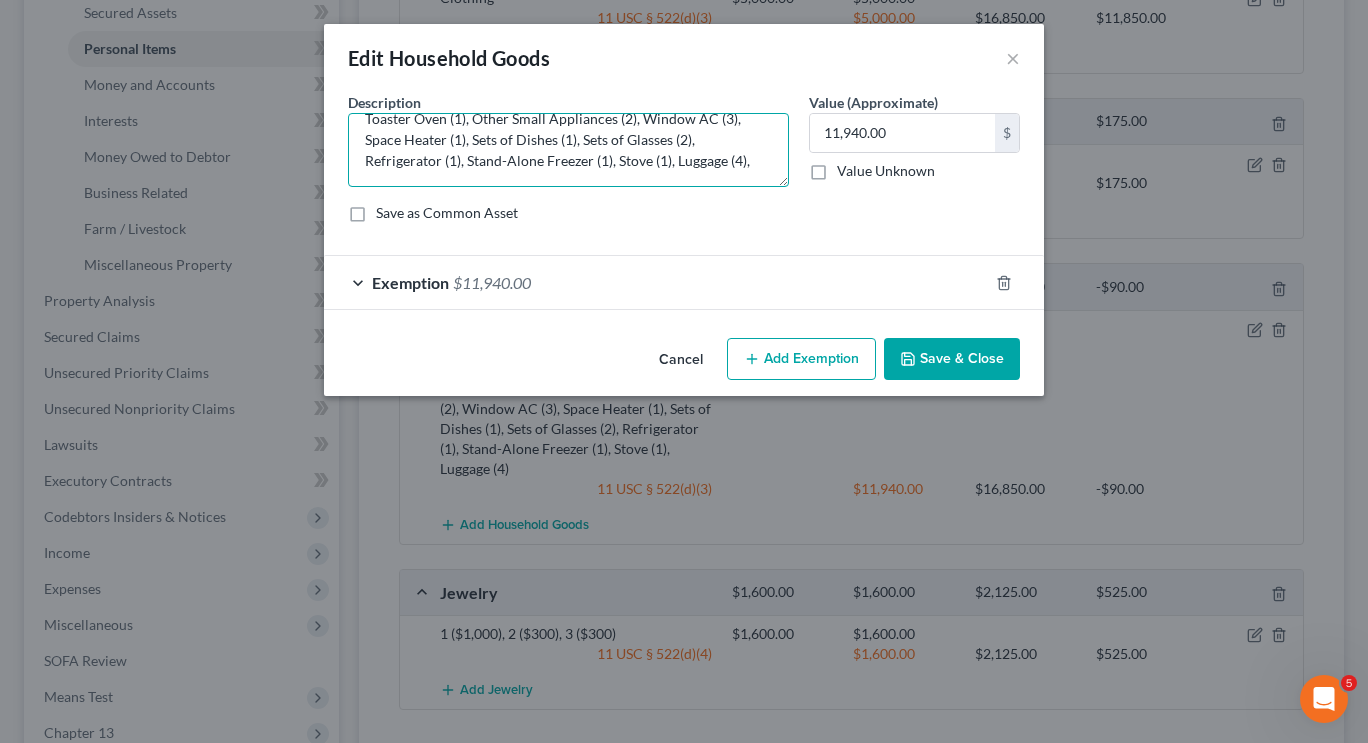 click on "Beds (4), Nightstands (4), Rugs (4), Kitchen Table & Charis (2), Couch (2), Chairs (2), End Table (2), Coffee Table (1), Blender (1), Toaster Oven (1), Other Small Appliances (2), Window AC (3), Space Heater (1), Sets of Dishes (1), Sets of Glasses (2), Refrigerator (1), Stand-Alone Freezer (1), Stove (1), Luggage (4)," at bounding box center [568, 150] 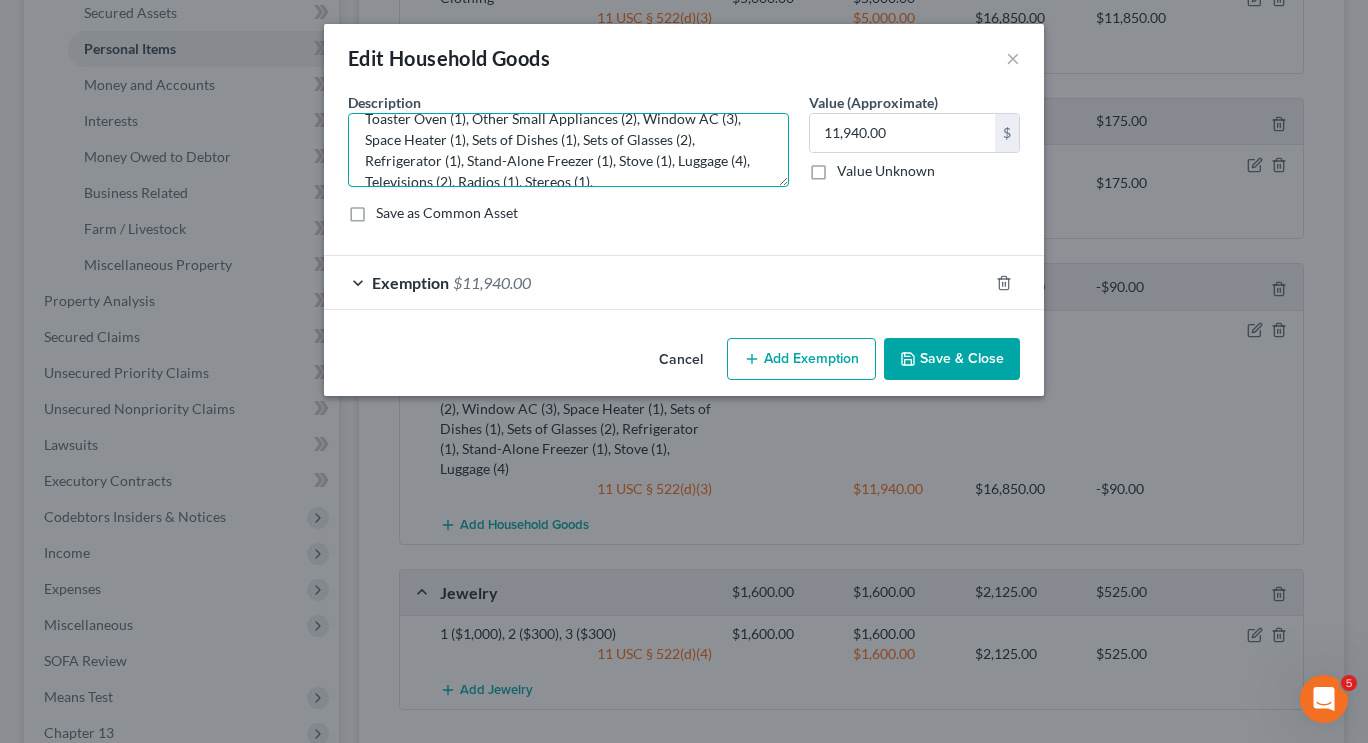scroll, scrollTop: 67, scrollLeft: 0, axis: vertical 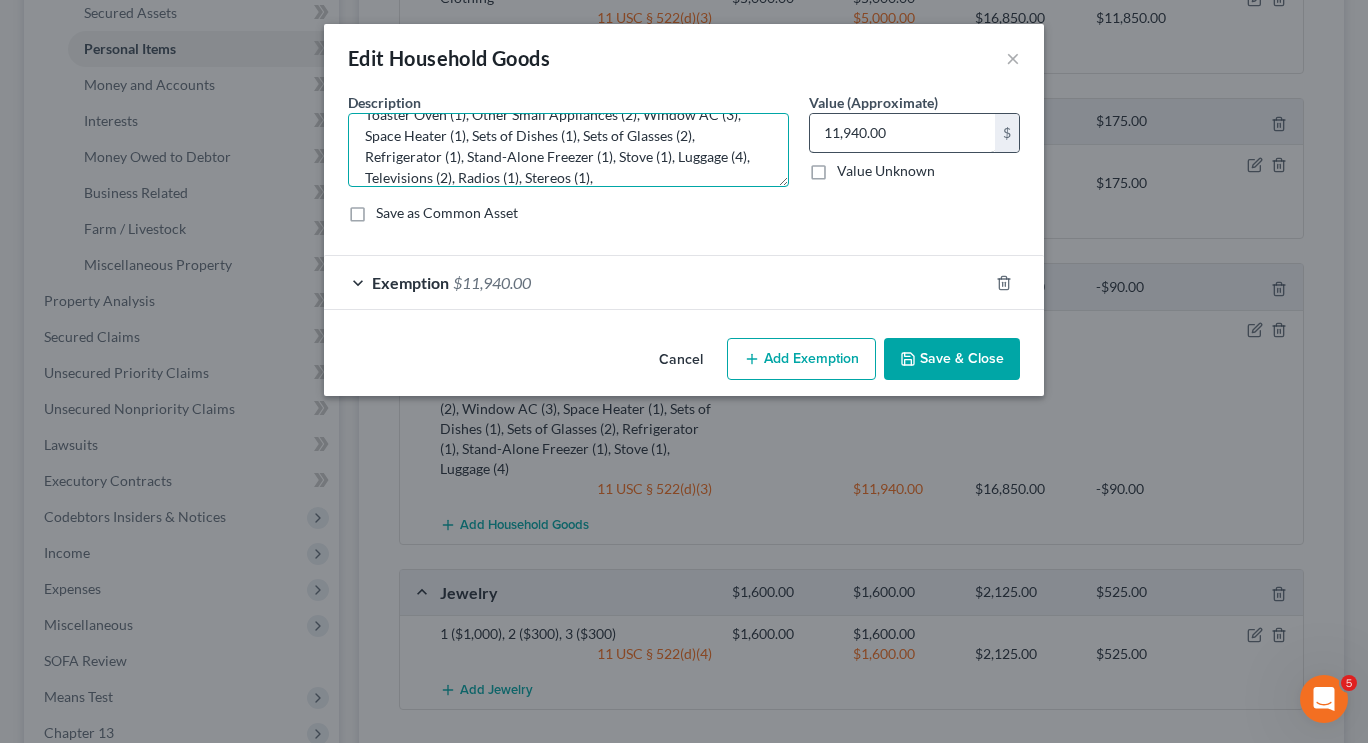 type on "Beds (4), Nightstands (4), Rugs (4), Kitchen Table & Charis (2), Couch (2), Chairs (2), End Table (2), Coffee Table (1), Blender (1), Toaster Oven (1), Other Small Appliances (2), Window AC (3), Space Heater (1), Sets of Dishes (1), Sets of Glasses (2), Refrigerator (1), Stand-Alone Freezer (1), Stove (1), Luggage (4), Televisions (2), Radios (1), Stereos (1)," 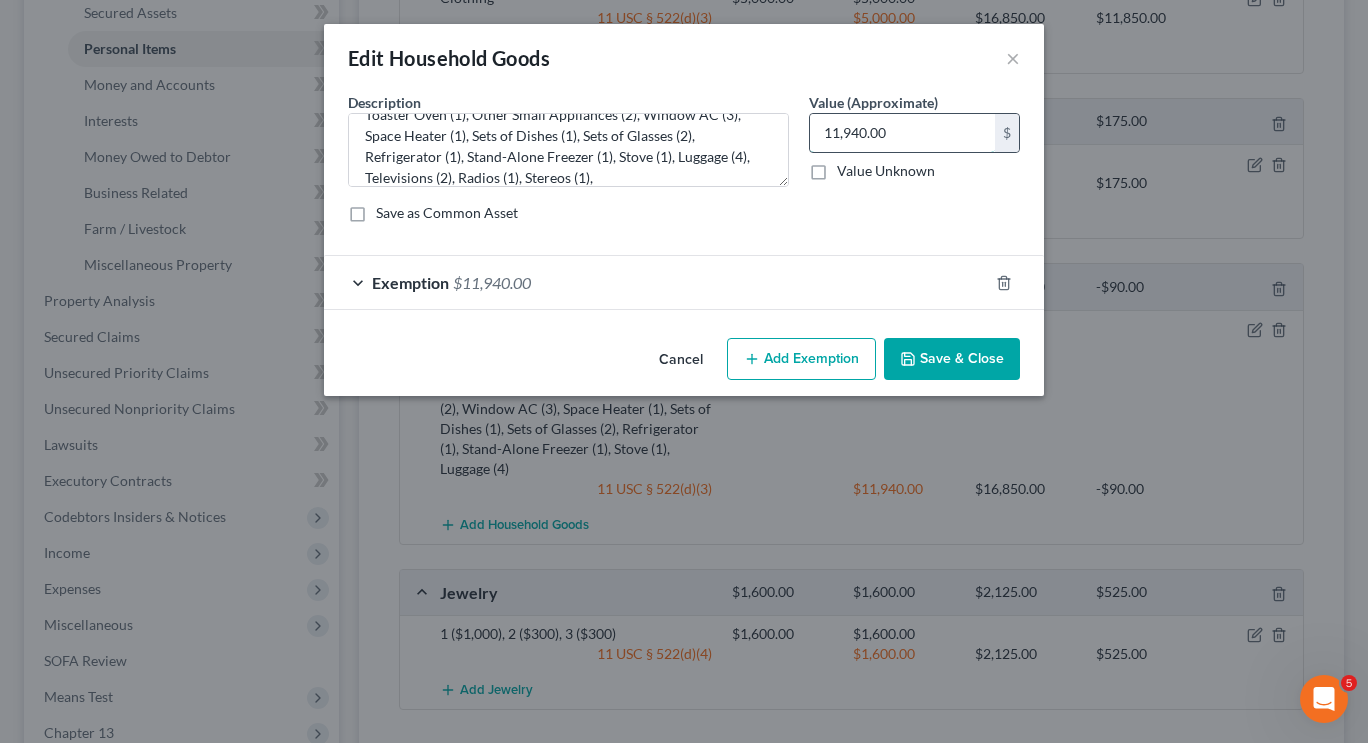 type 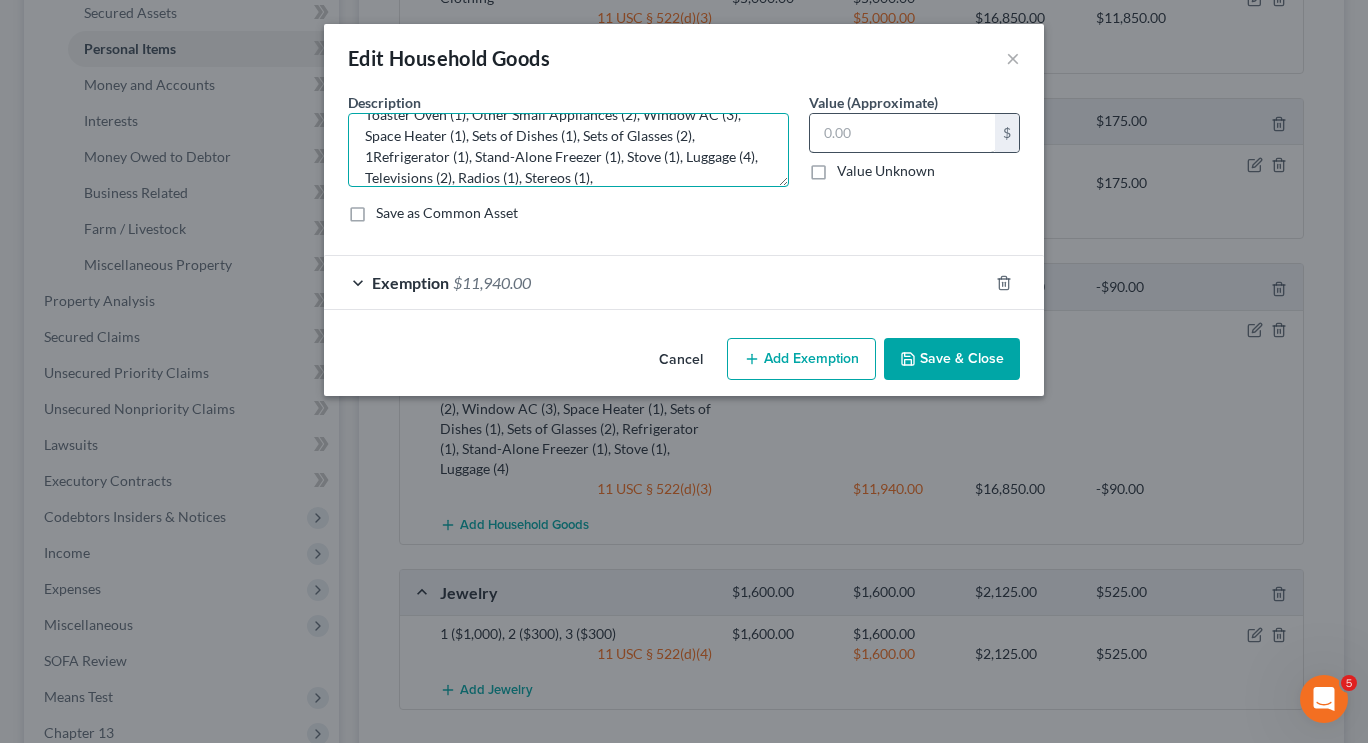 type on "Beds (4), Nightstands (4), Rugs (4), Kitchen Table & Charis (2), Couch (2), Chairs (2), End Table (2), Coffee Table (1), Blender (1), Toaster Oven (1), Other Small Appliances (2), Window AC (3), Space Heater (1), Sets of Dishes (1), Sets of Glasses (2), Refrigerator (1), Stand-Alone Freezer (1), Stove (1), Luggage (4), Televisions (2), Radios (1), Stereos (1)," 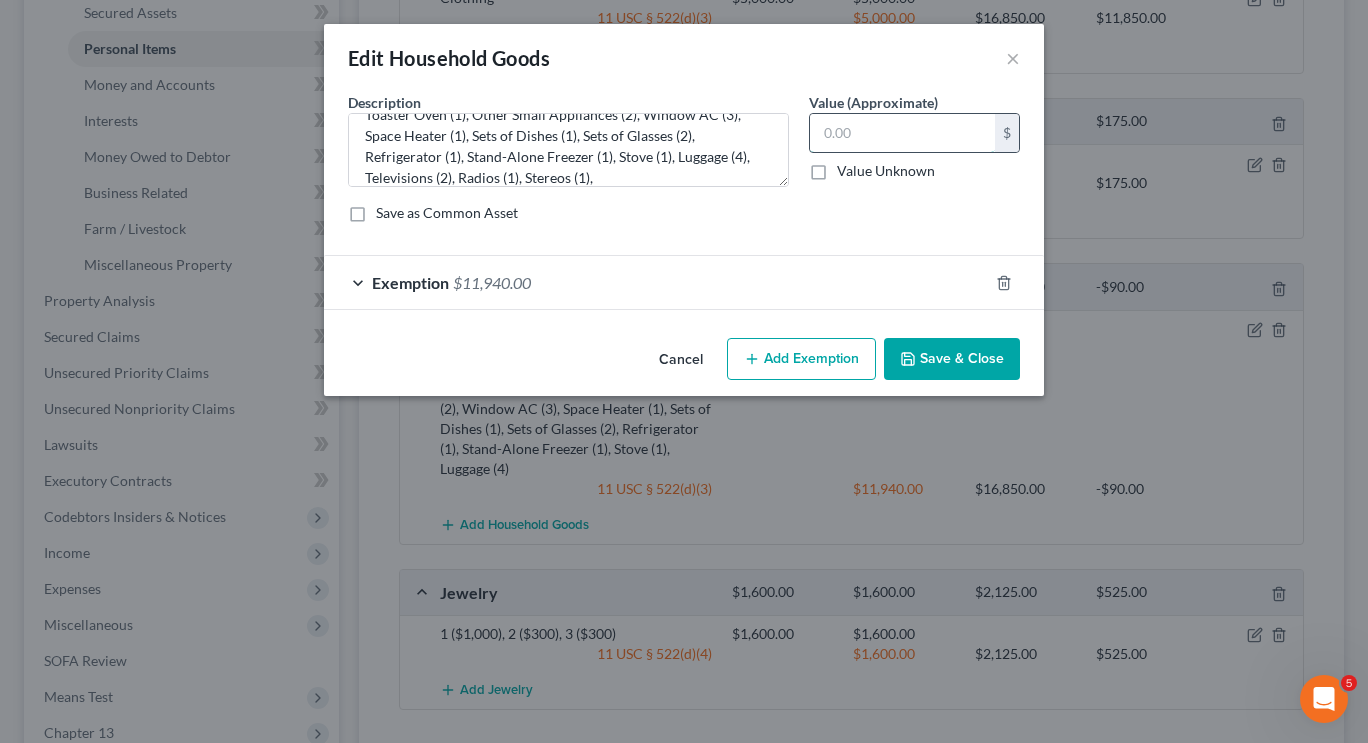 click at bounding box center [902, 133] 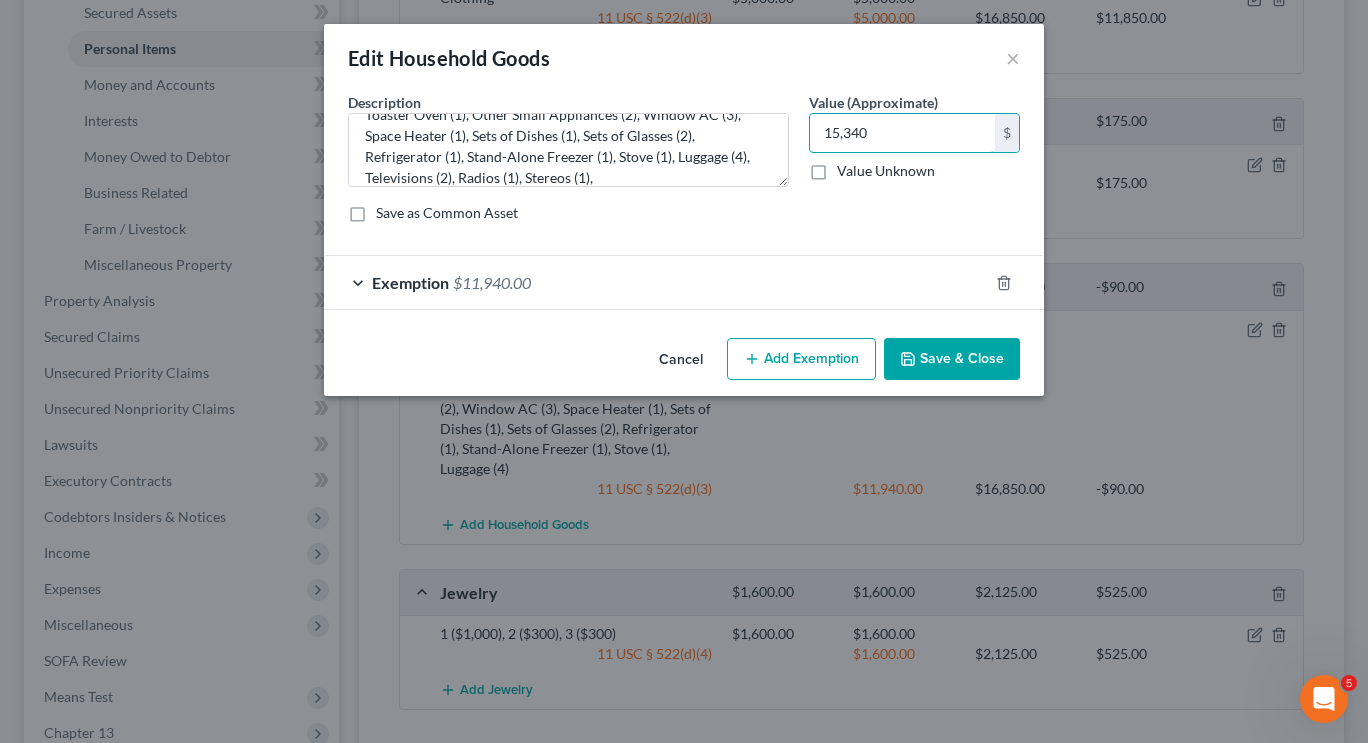 type on "15,340" 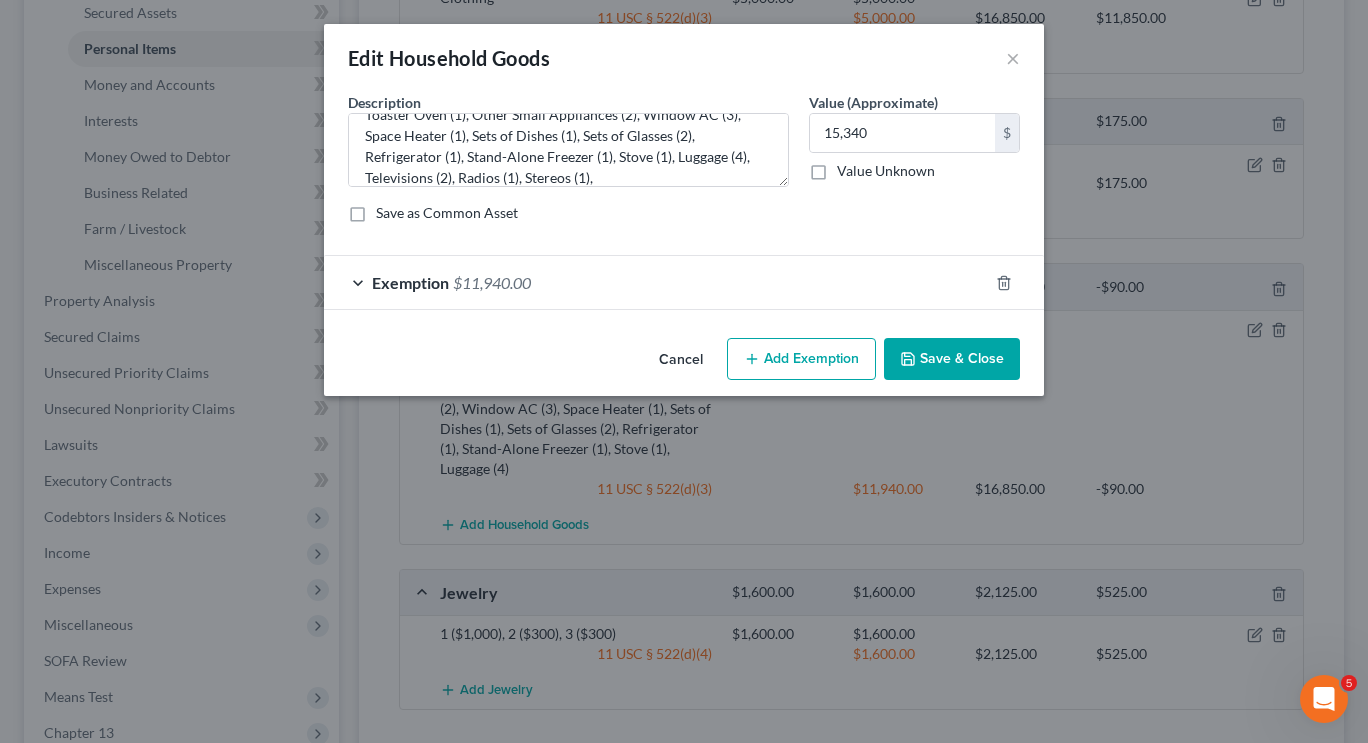 click on "Description
*
Beds (4), Nightstands (4), Rugs (4), Kitchen Table & Charis (2), Couch (2), Chairs (2), End Table (2), Coffee Table (1), Blender (1), Toaster Oven (1), Other Small Appliances (2), Window AC (3), Space Heater (1), Sets of Dishes (1), Sets of Glasses (2), Refrigerator (1), Stand-Alone Freezer (1), Stove (1), Luggage (4), Televisions (2), Radios (1), Stereos (1), Value (Approximate)
15,340.00 $
Value Unknown
Balance Undetermined
15,340 $
Value Unknown
Save as Common Asset" at bounding box center (684, 165) 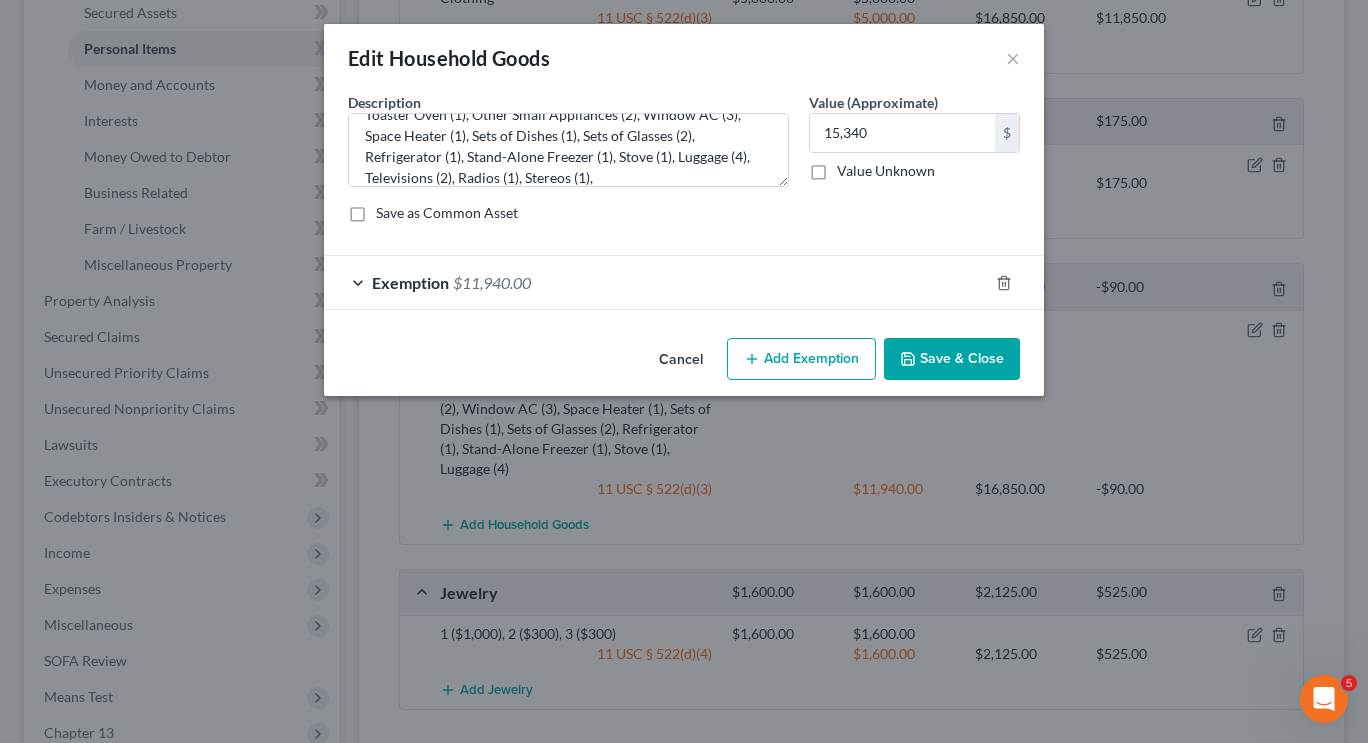 click on "Exemption $11,940.00" at bounding box center [656, 282] 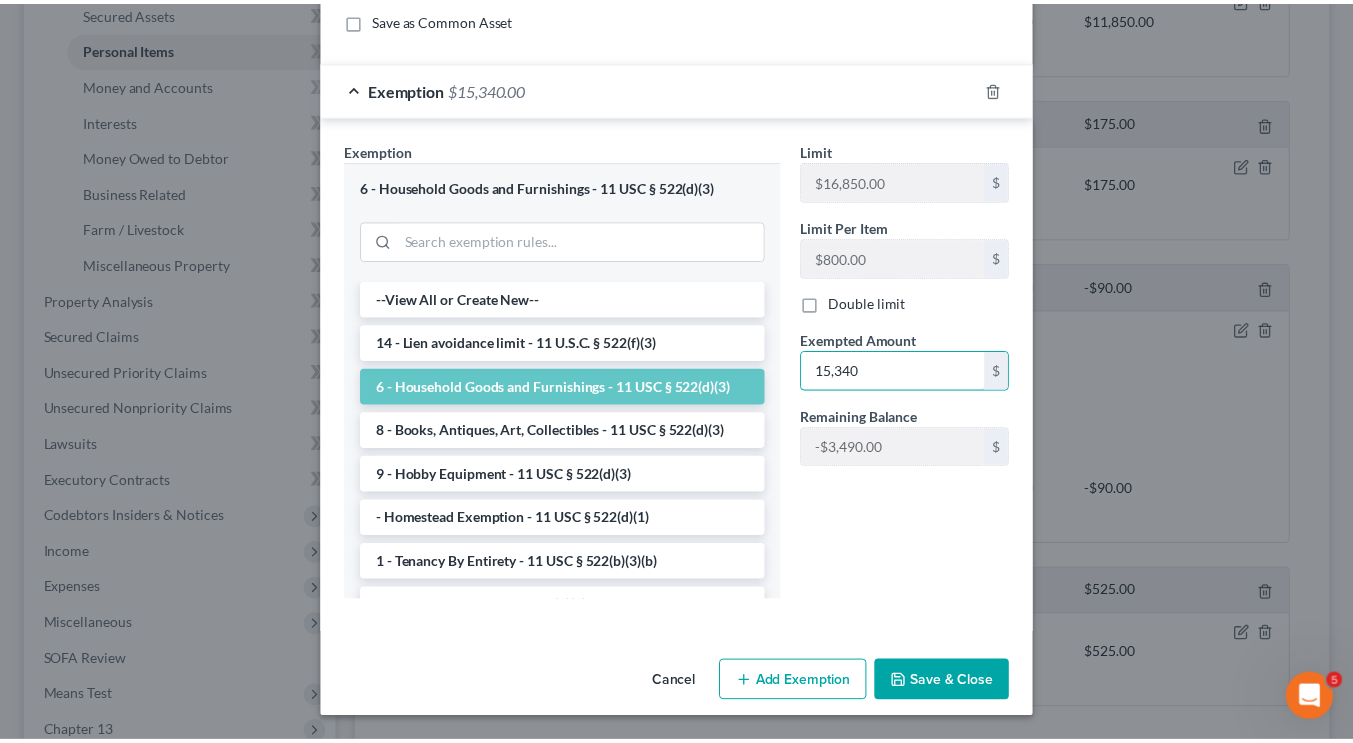 scroll, scrollTop: 193, scrollLeft: 0, axis: vertical 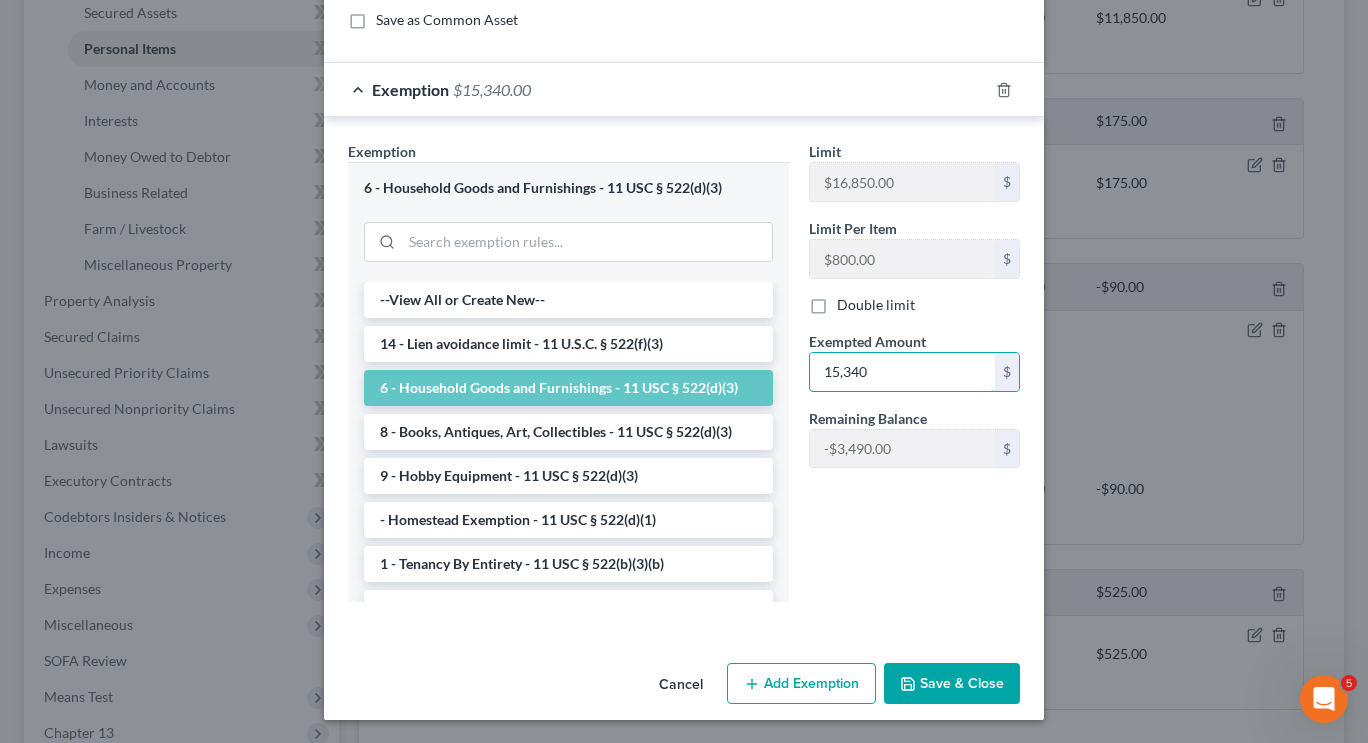 type on "15,340" 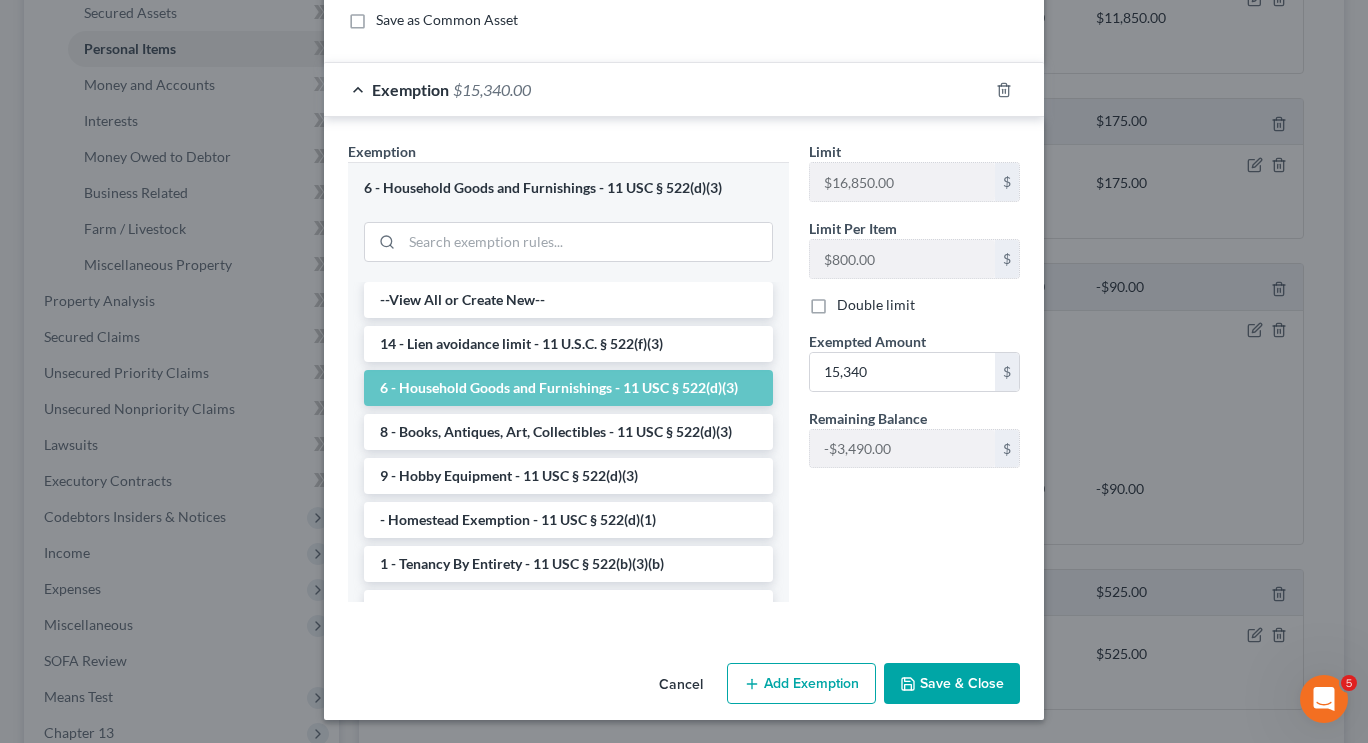 click on "Save & Close" at bounding box center (952, 684) 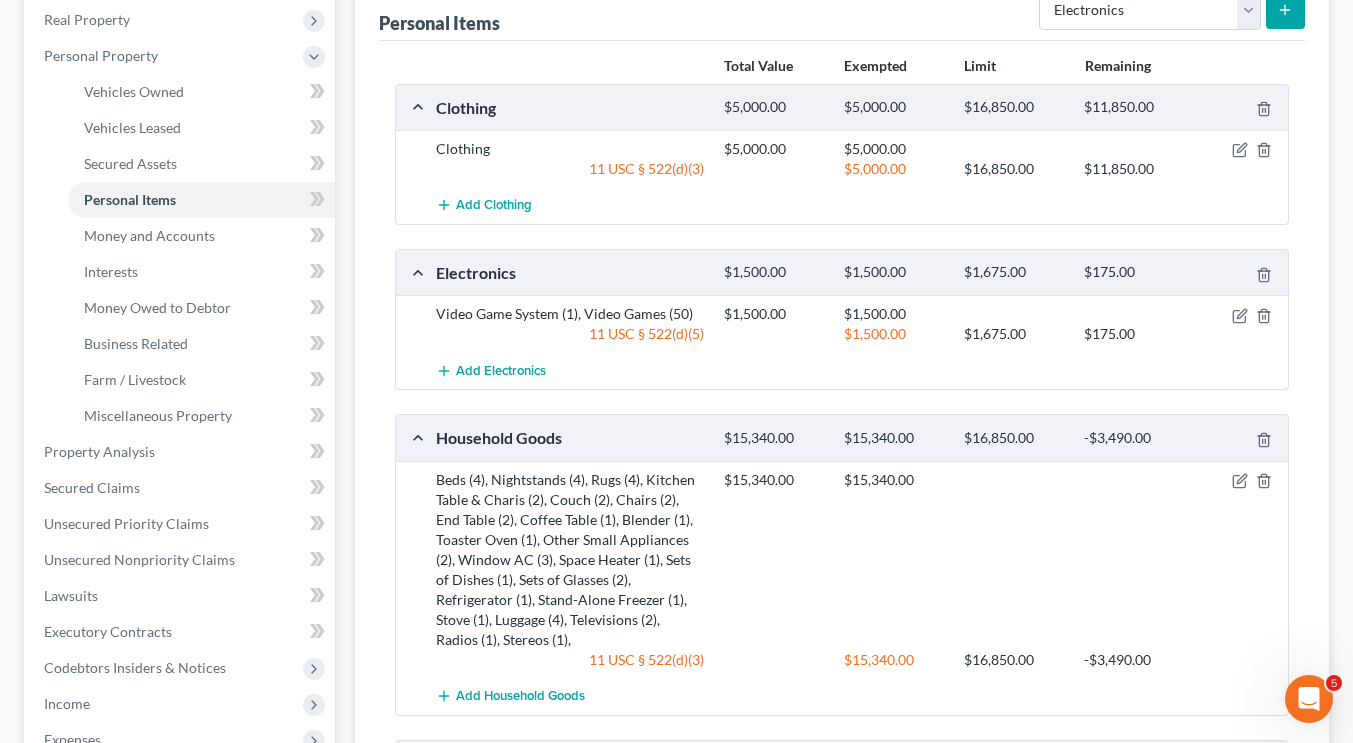 scroll, scrollTop: 271, scrollLeft: 0, axis: vertical 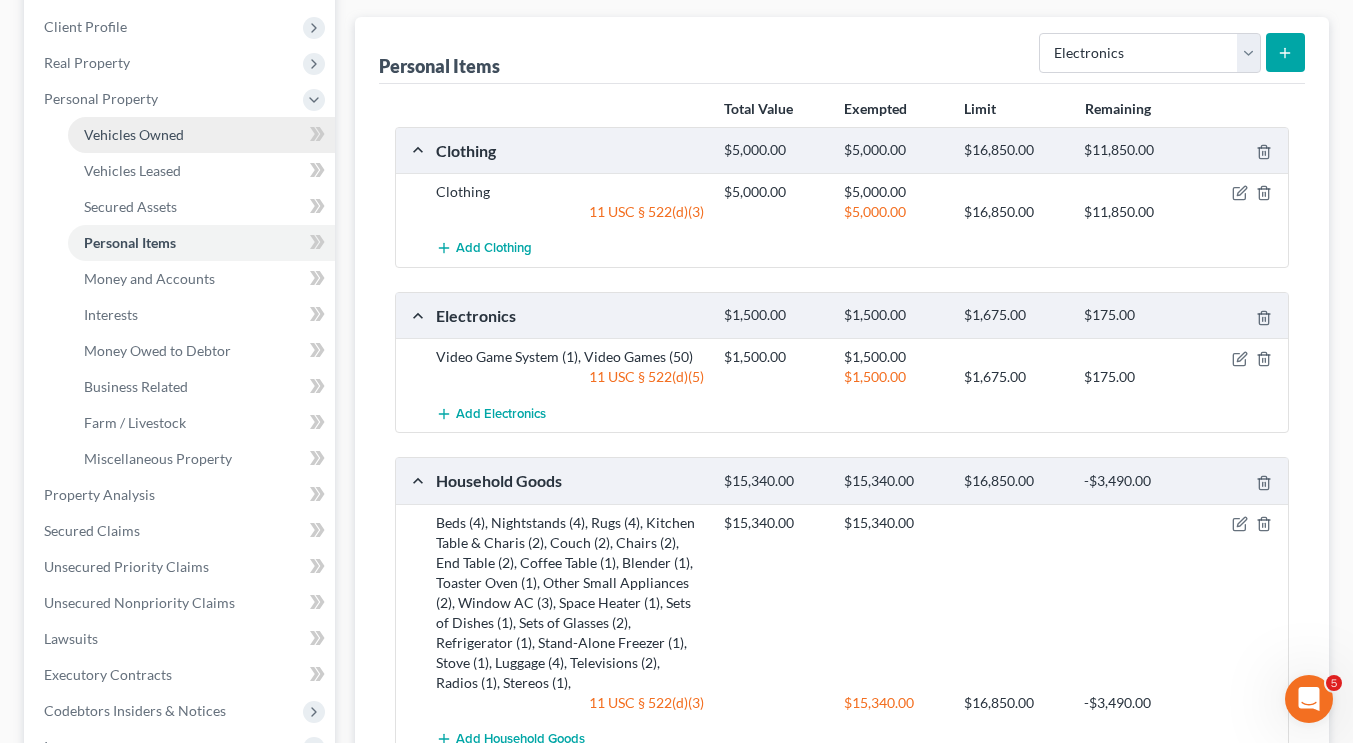 click on "Vehicles Owned" at bounding box center [134, 134] 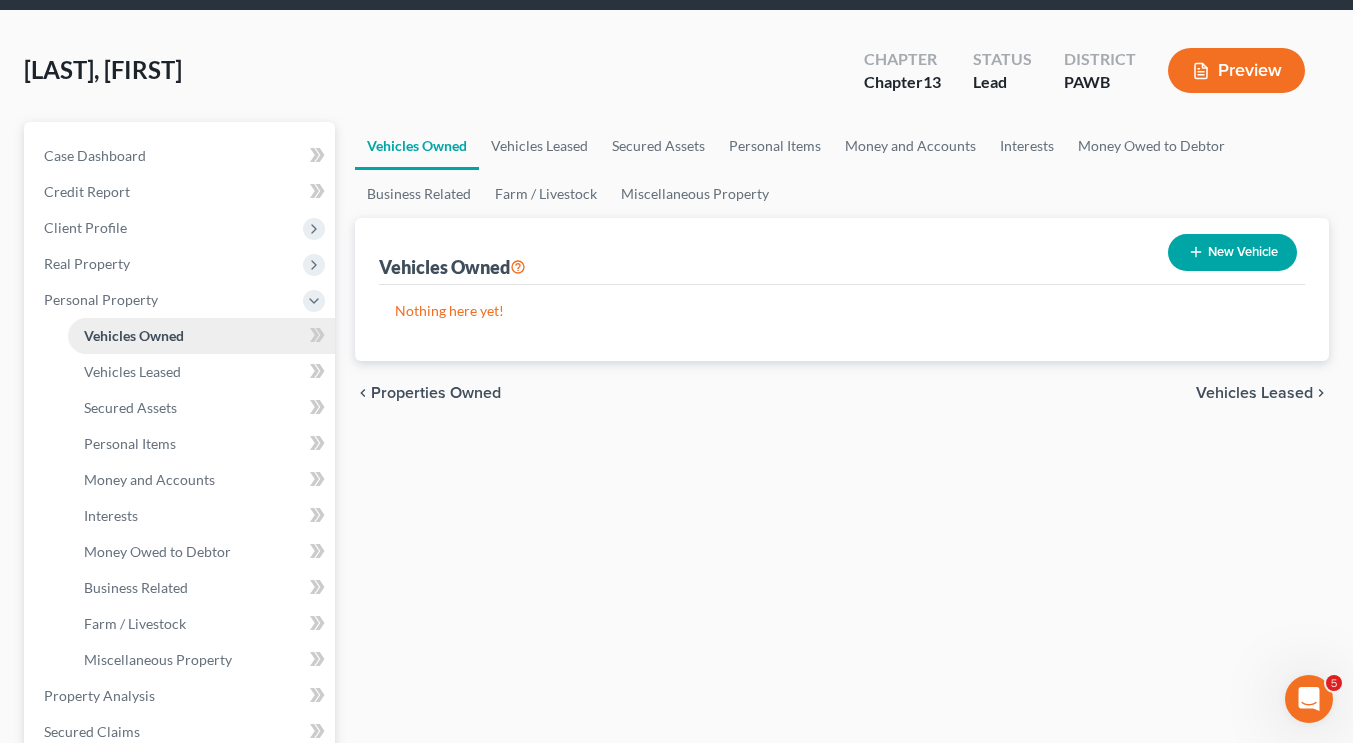 scroll, scrollTop: 0, scrollLeft: 0, axis: both 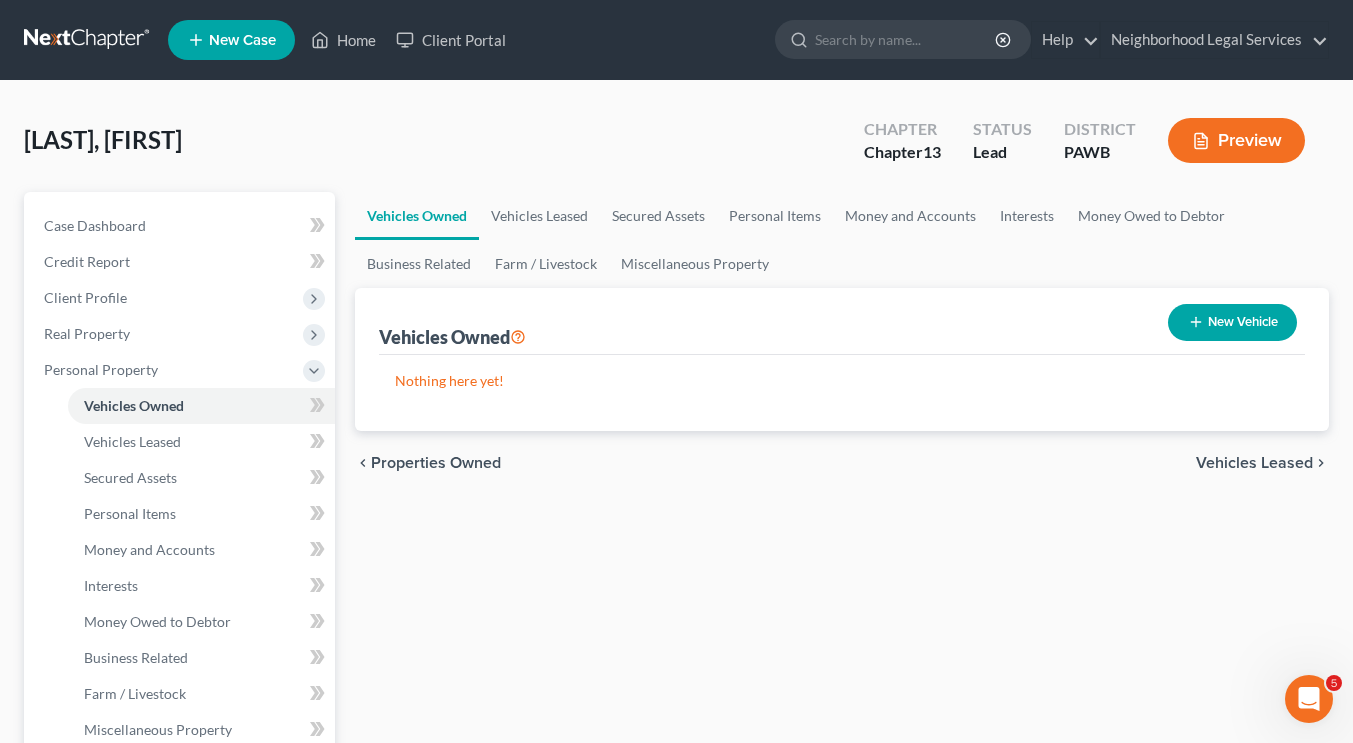 click 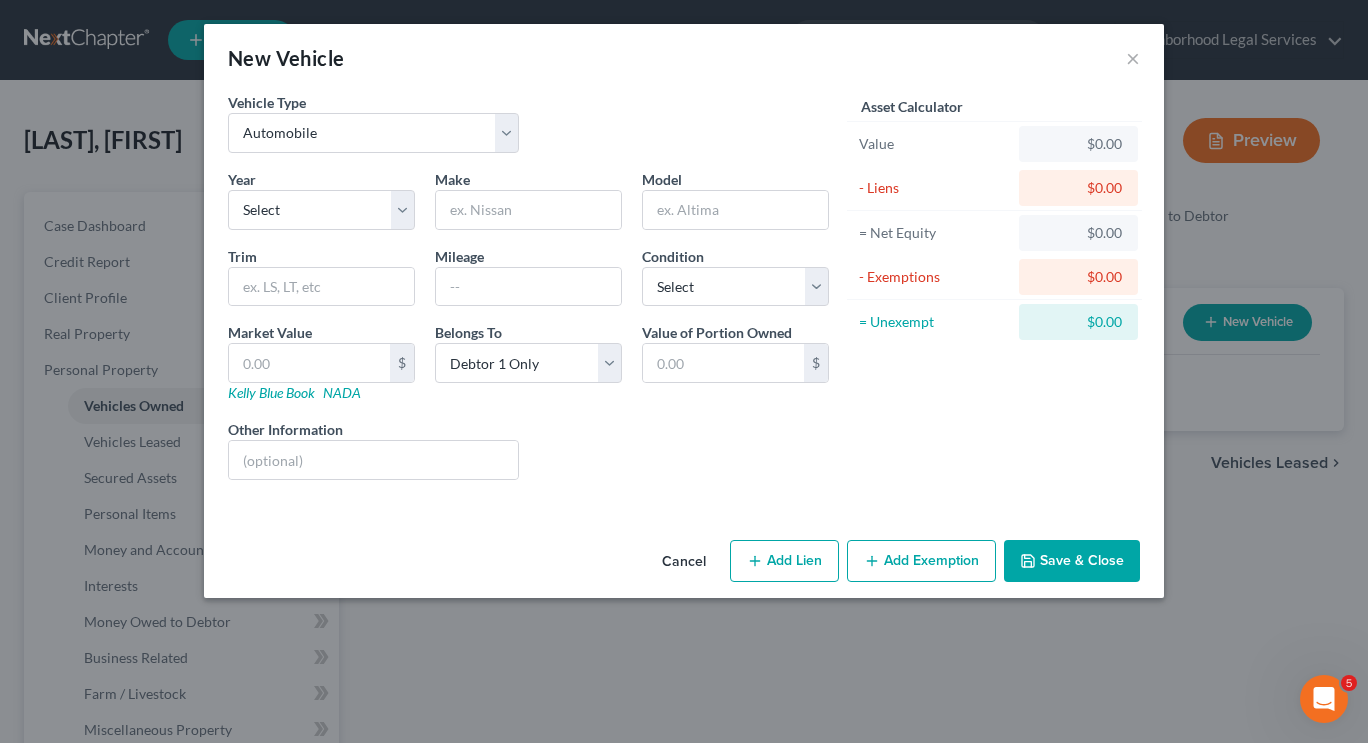 click on "Vehicle Type Select Automobile Truck Trailer Watercraft Aircraft Motor Home Atv Other Vehicle" at bounding box center [528, 130] 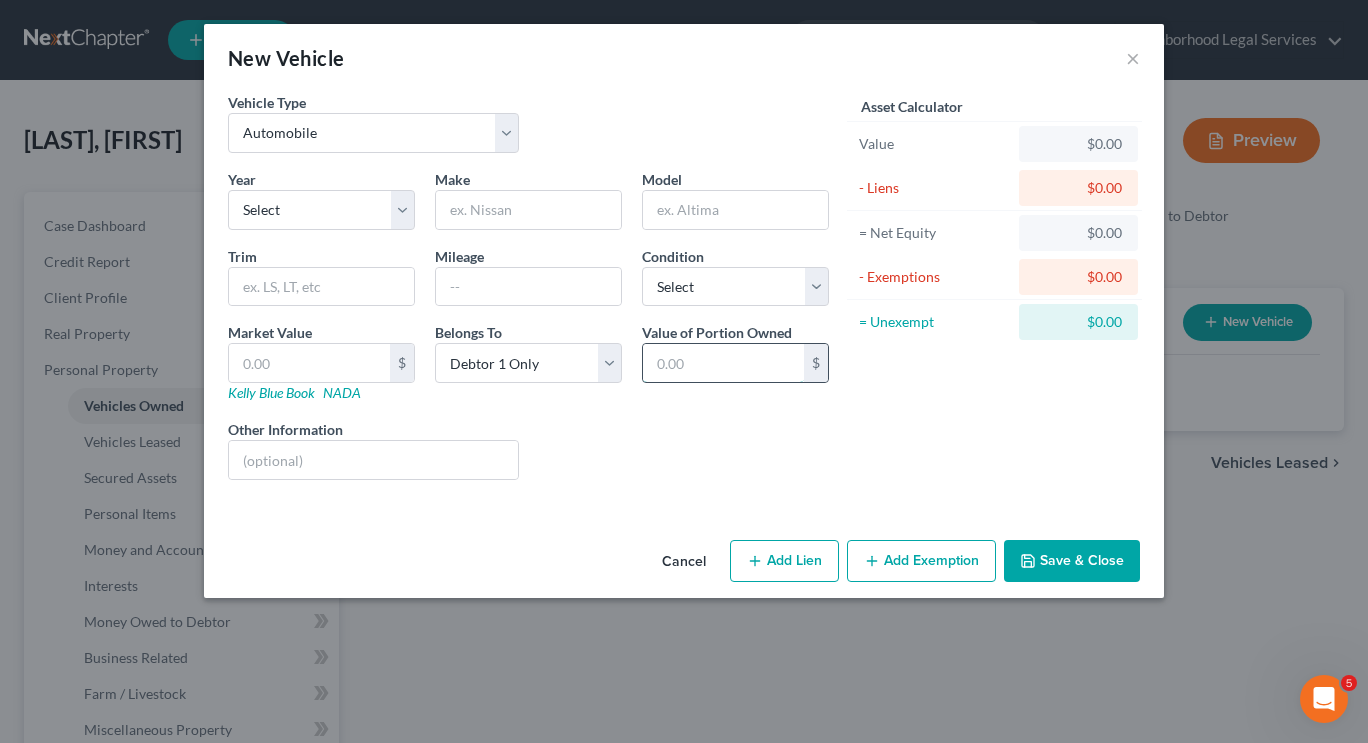 click at bounding box center (723, 363) 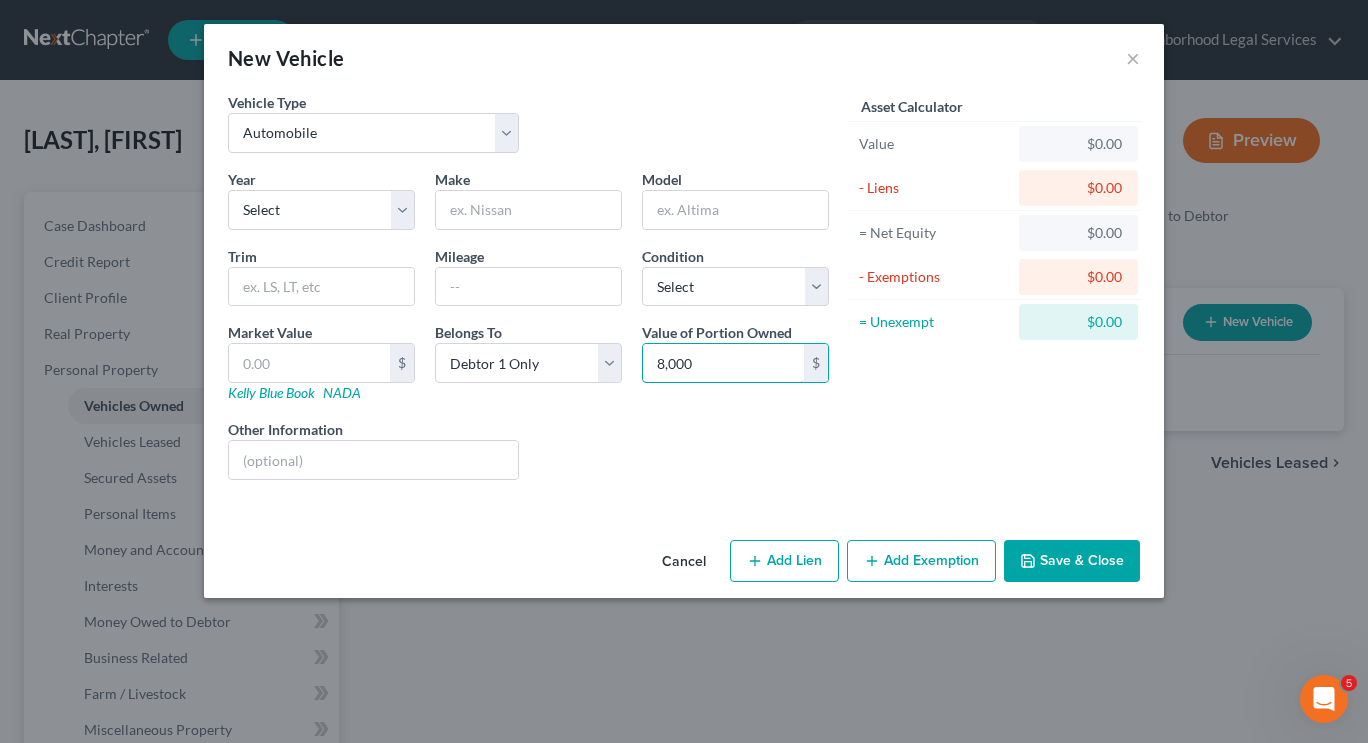 type on "8,000" 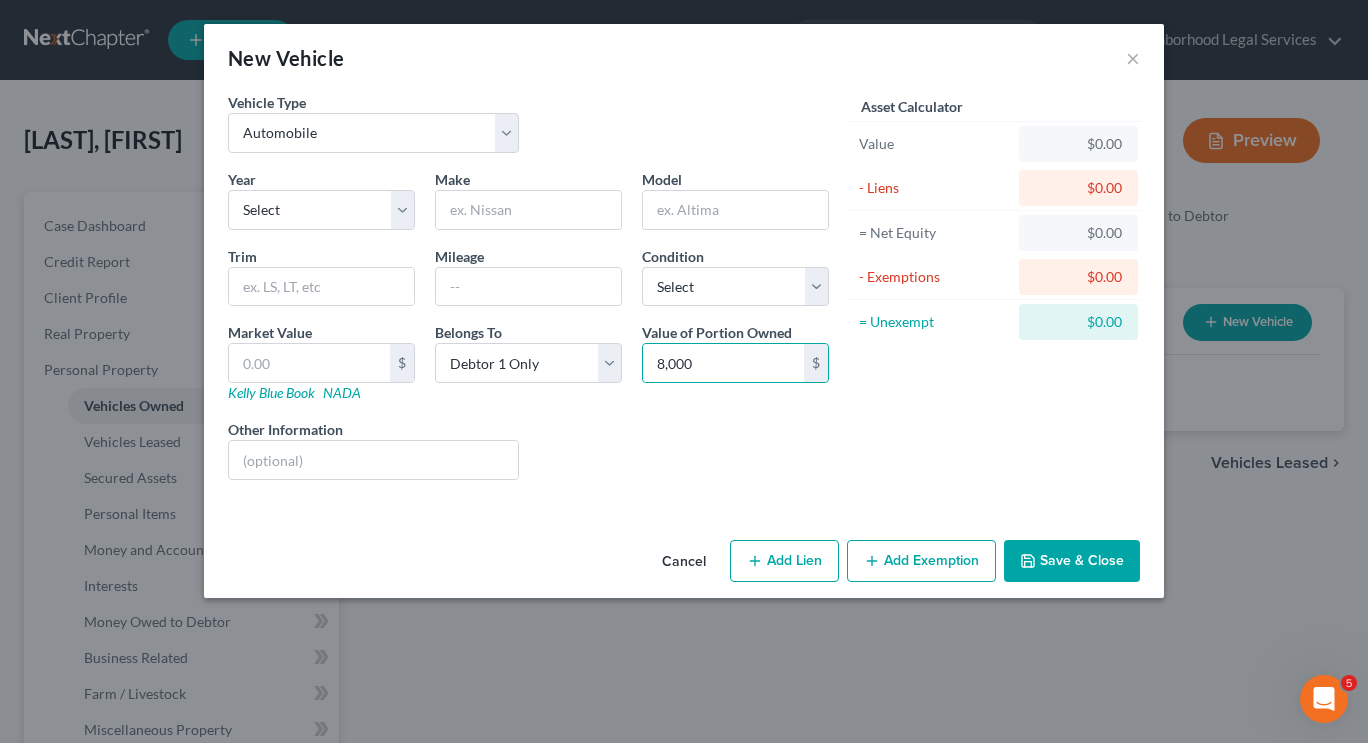 click on "Save & Close" at bounding box center (1072, 561) 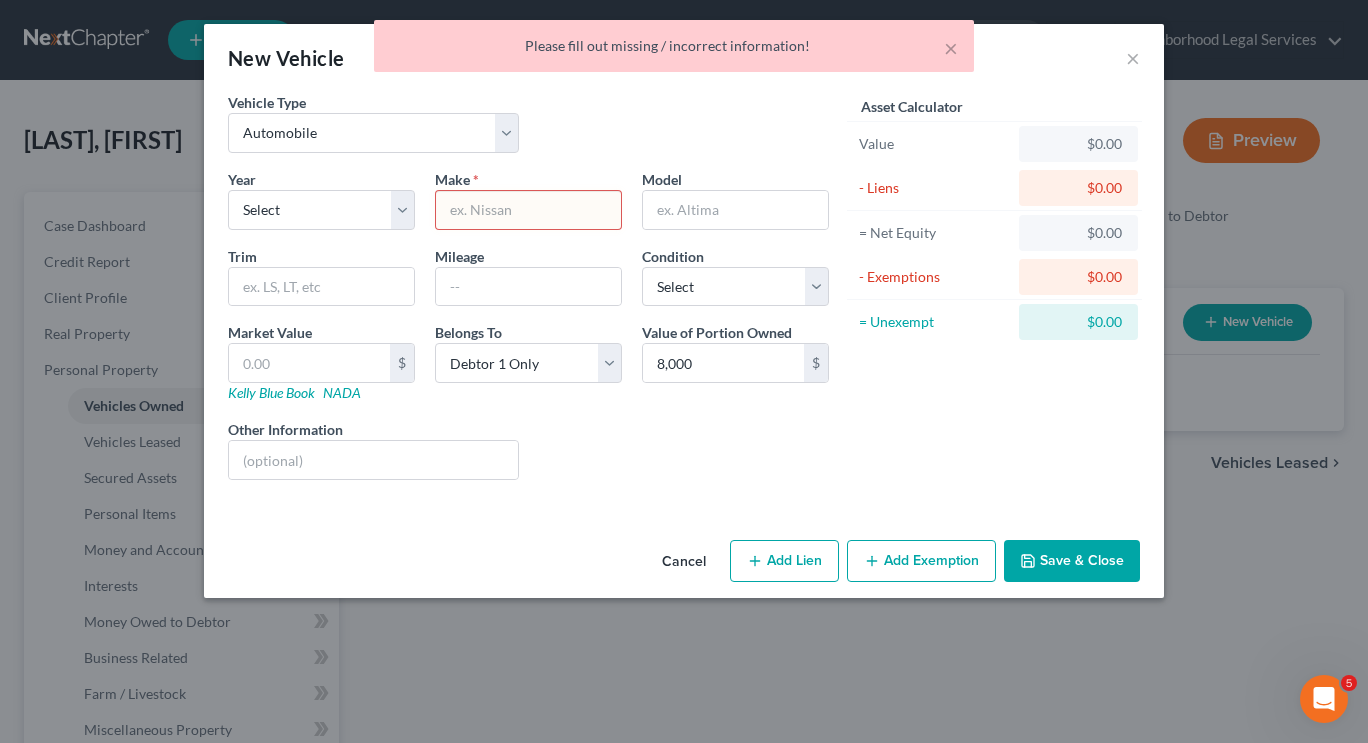 click at bounding box center [528, 210] 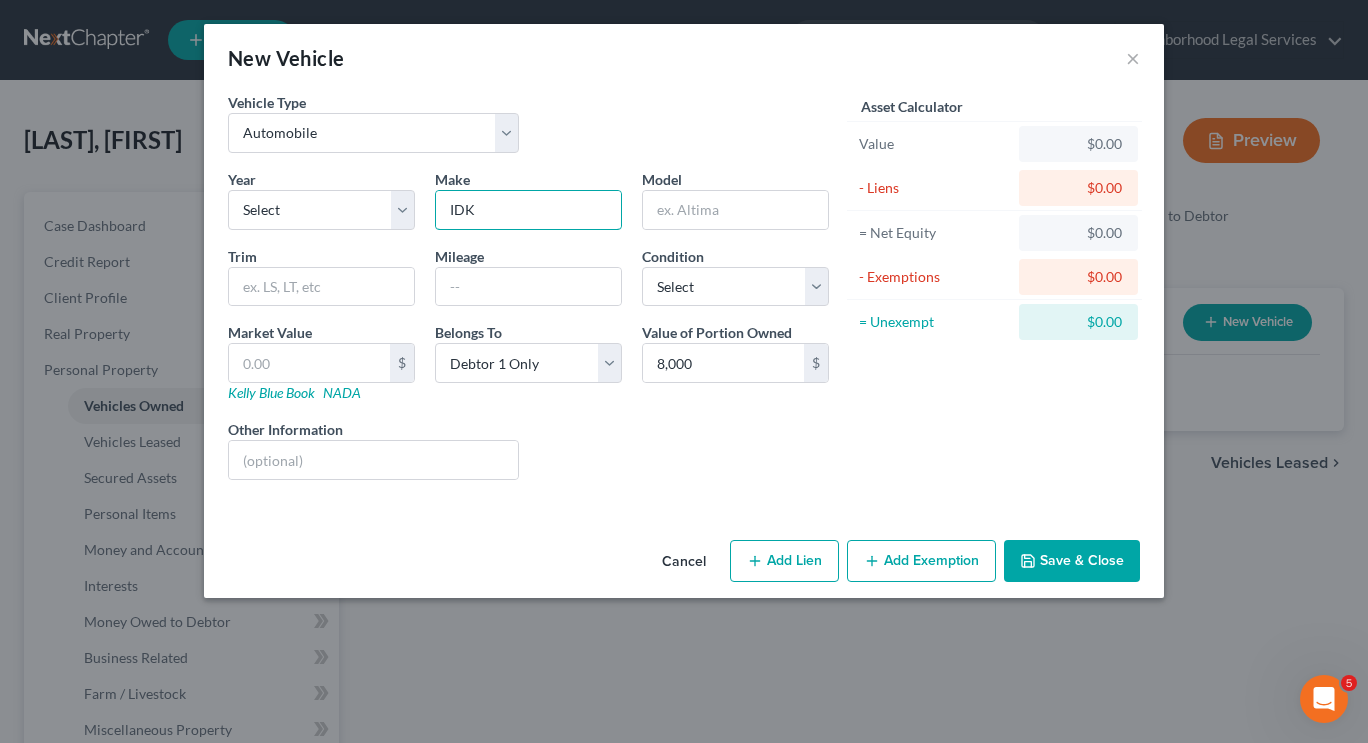 type on "IDK" 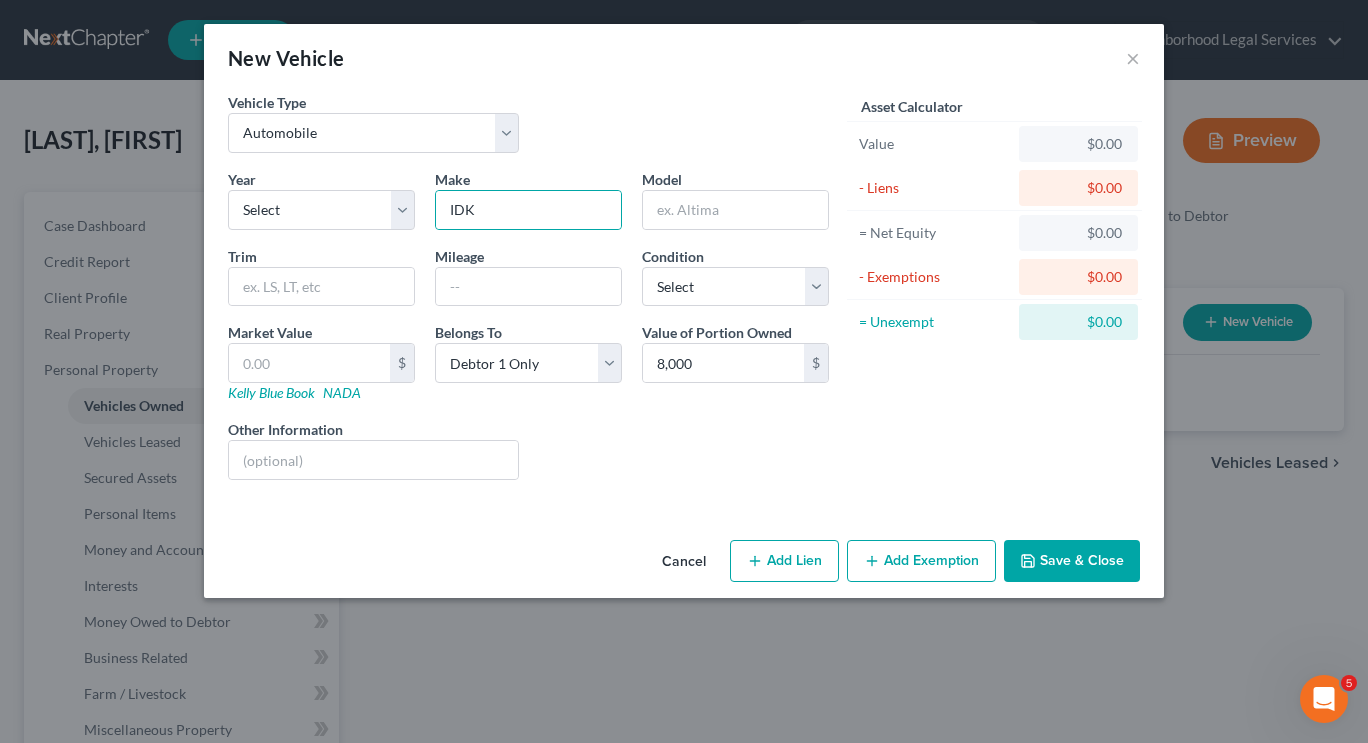 click 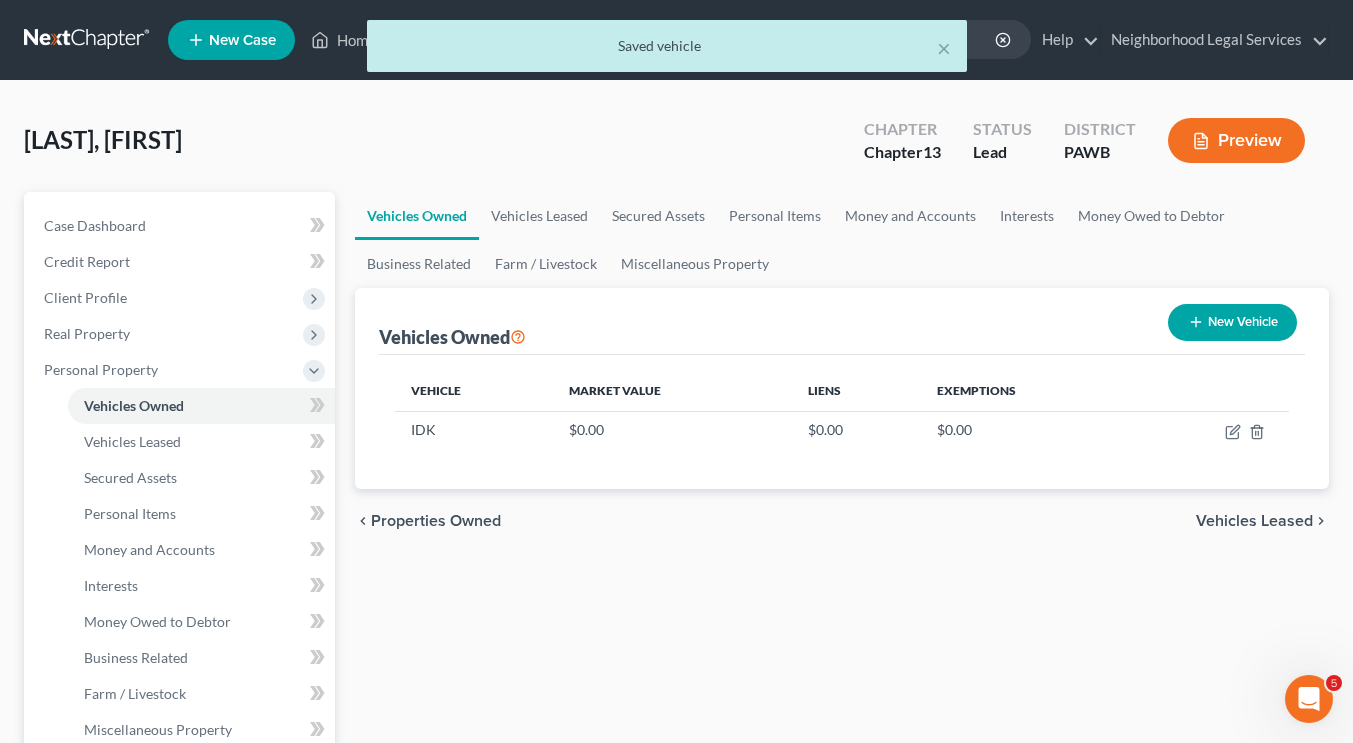 click on "New Vehicle" at bounding box center [1232, 322] 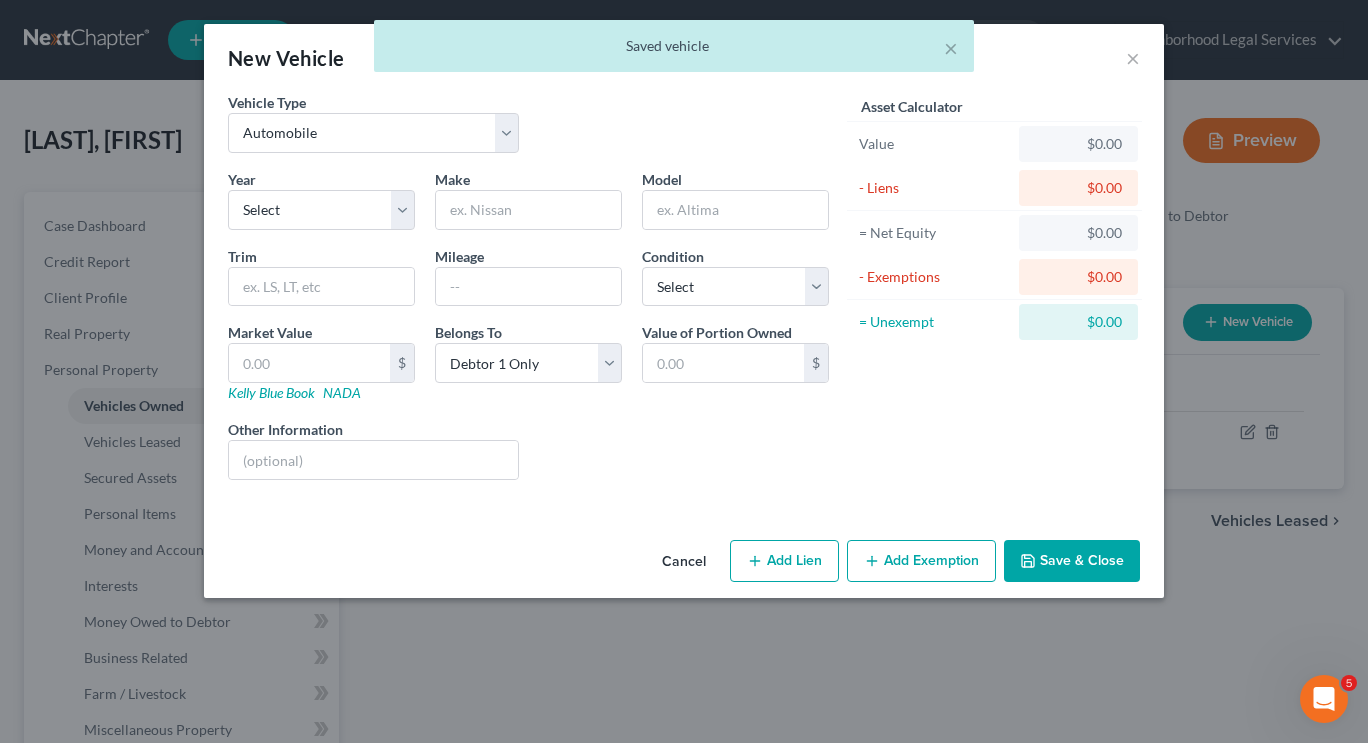 click on "Year Select 2026 2025 2024 2023 2022 2021 2020 2019 2018 2017 2016 2015 2014 2013 2012 2011 2010 2009 2008 2007 2006 2005 2004 2003 2002 2001 2000 1999 1998 1997 1996 1995 1994 1993 1992 1991 1990 1989 1988 1987 1986 1985 1984 1983 1982 1981 1980 1979 1978 1977 1976 1975 1974 1973 1972 1971 1970 1969 1968 1967 1966 1965 1964 1963 1962 1961 1960 1959 1958 1957 1956 1955 1954 1953 1952 1951 1950 1949 1948 1947 1946 1945 1944 1943 1942 1941 1940 1939 1938 1937 1936 1935 1934 1933 1932 1931 1930 1929 1928 1927 1926 1925 1924 1923 1922 1921 1920 1919 1918 1917 1916 1915 1914 1913 1912 1911 1910 1909 1908 1907 1906 1905 1904 1903 1902 1901
Make
*
Model Trim Mileage Condition Select Excellent Very Good Good Fair Poor Market Value $ Kelly Blue Book NADA
Belongs To
*
Select Debtor 1 Only Debtor 2 Only Debtor 1 And Debtor 2 Only At Least One Of The Debtors And Another Community Property Value of Portion Owned $ Other Information
Liens
Select" at bounding box center [528, 332] 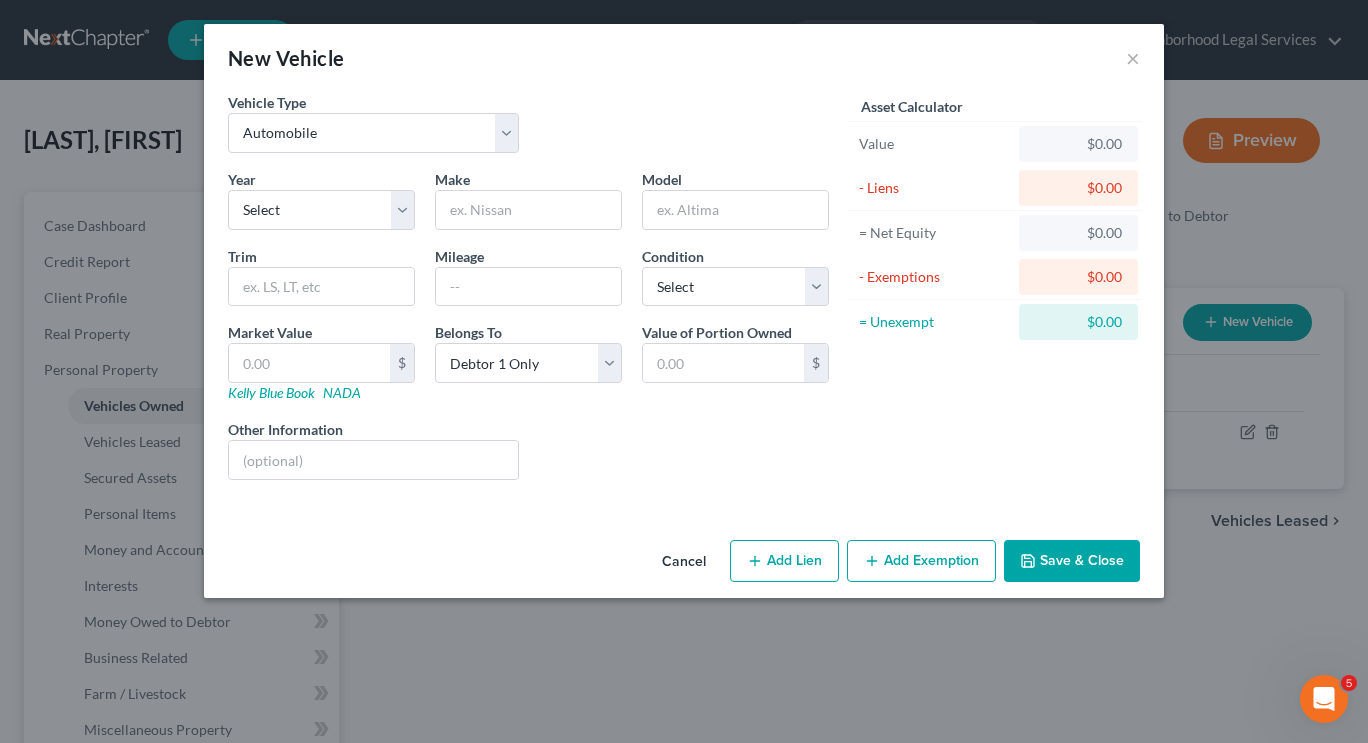 click on "New Vehicle ×" at bounding box center (684, 58) 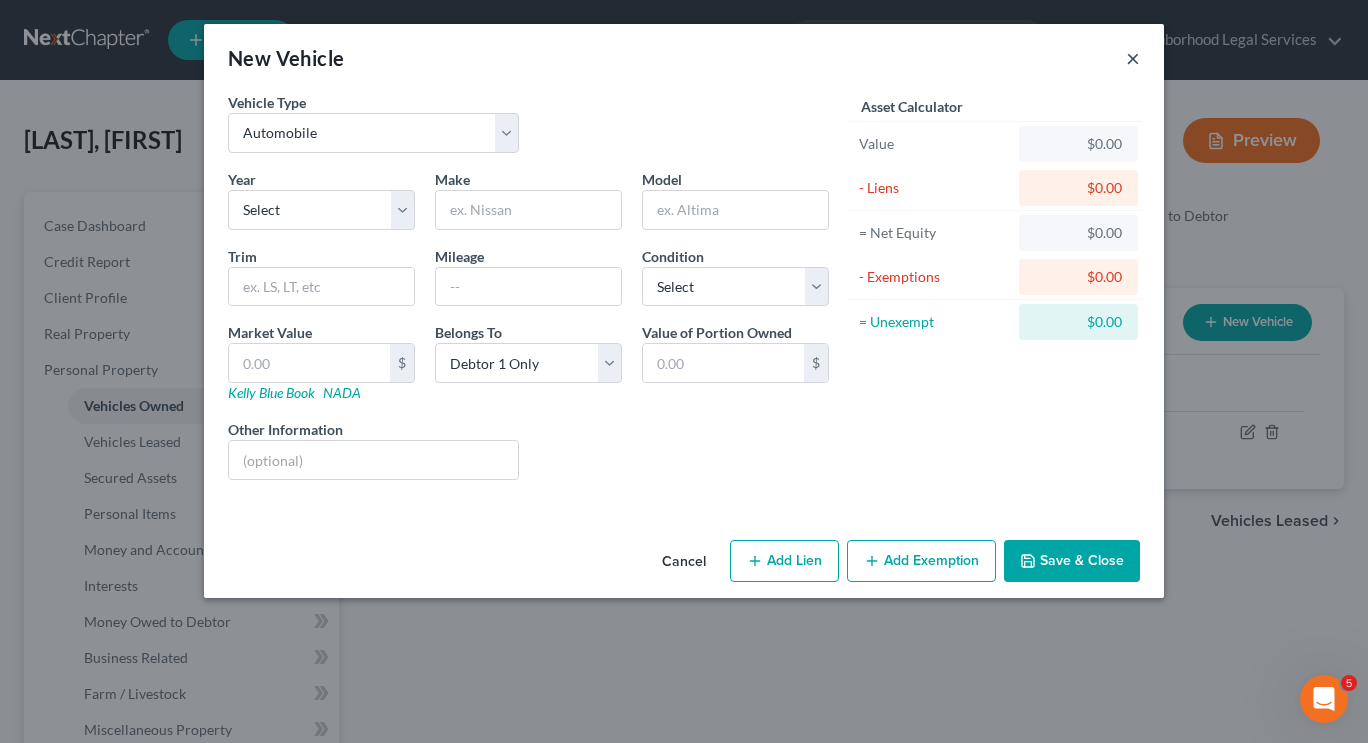 click on "×" at bounding box center [1133, 58] 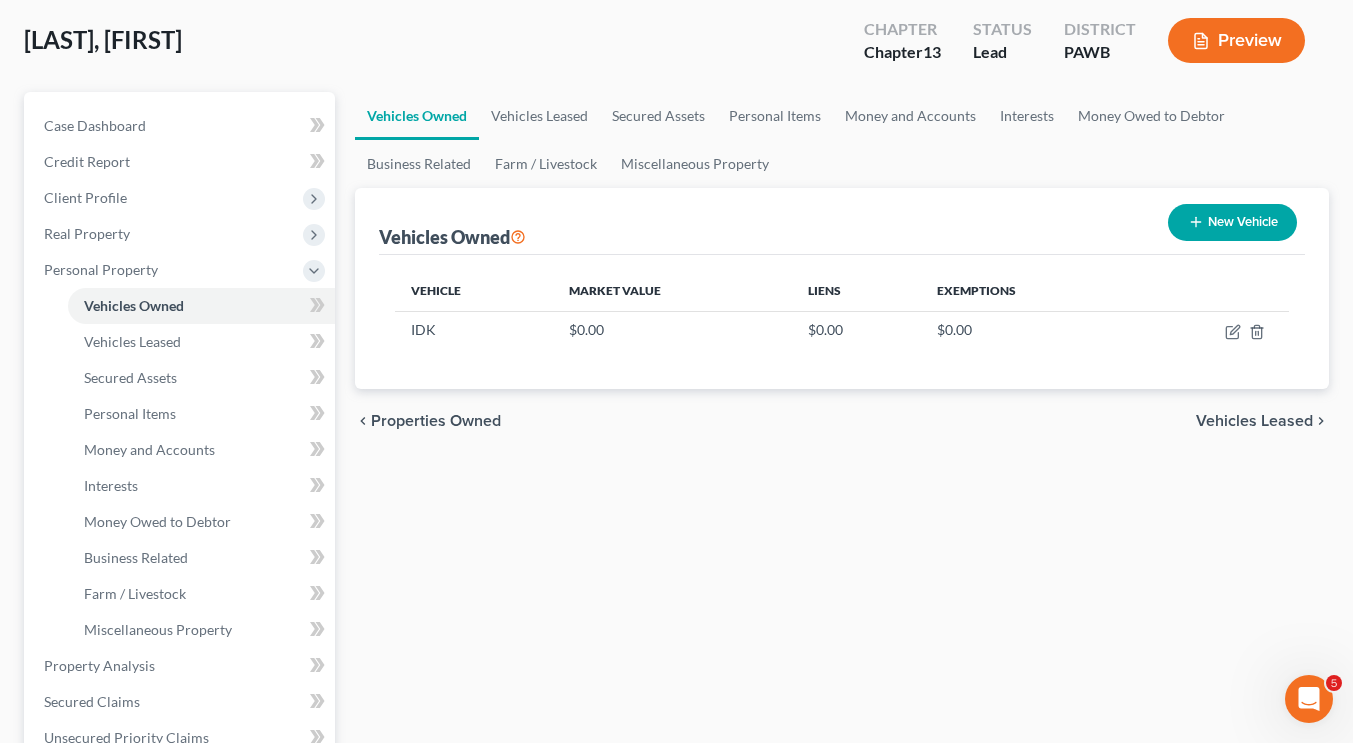 scroll, scrollTop: 101, scrollLeft: 0, axis: vertical 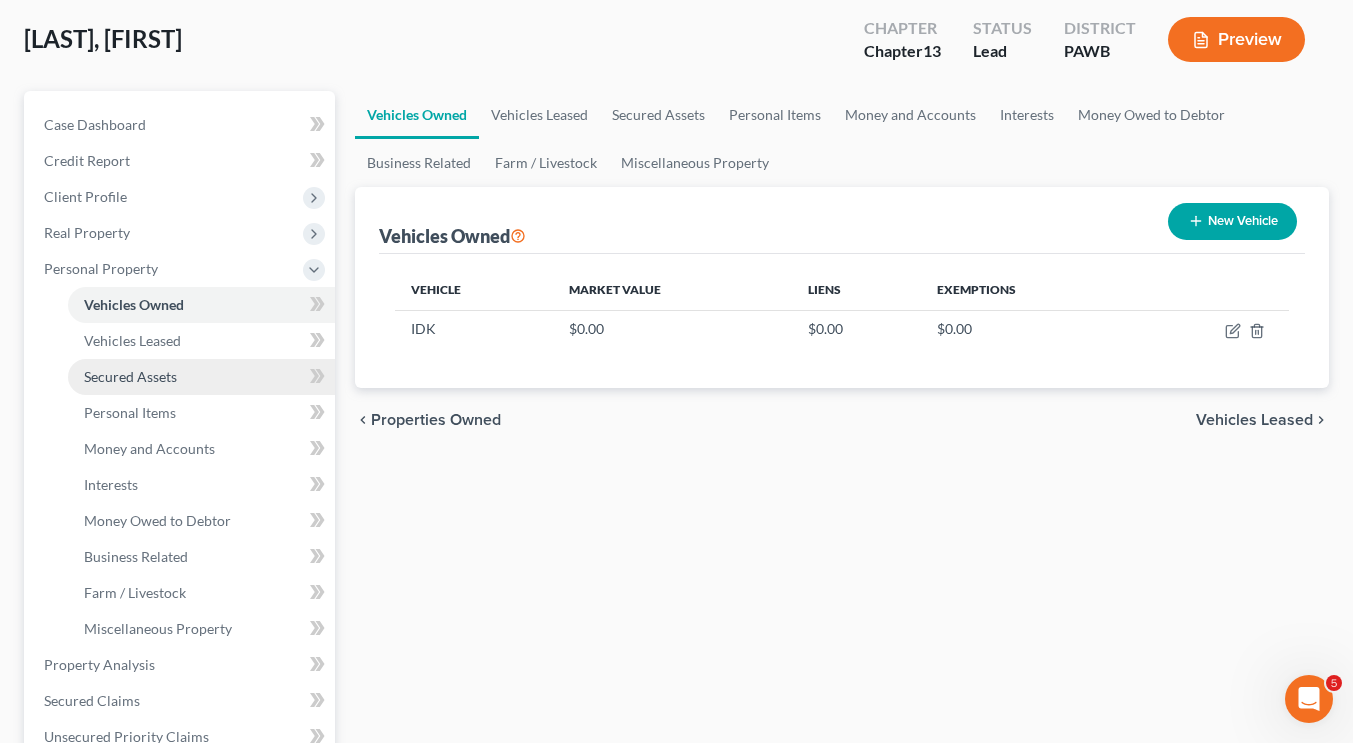 click on "Secured Assets" at bounding box center [130, 376] 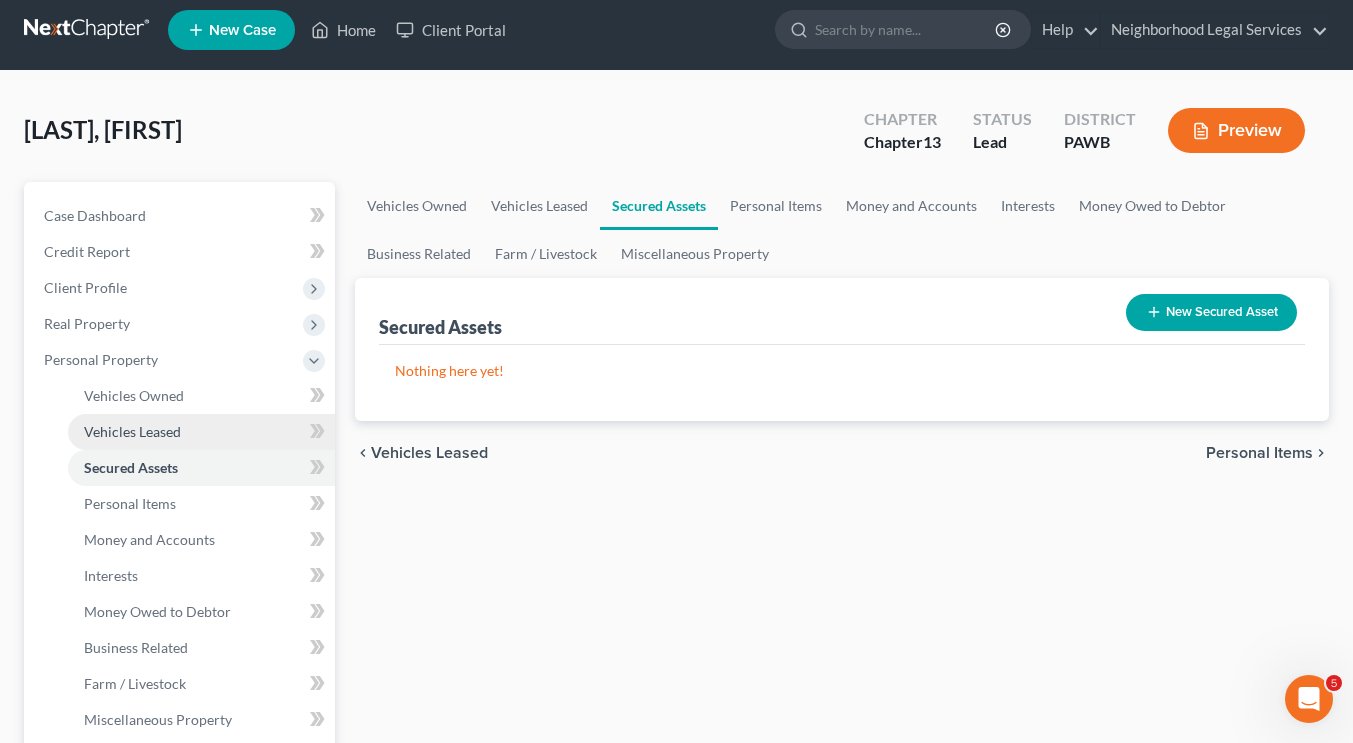 scroll, scrollTop: 0, scrollLeft: 0, axis: both 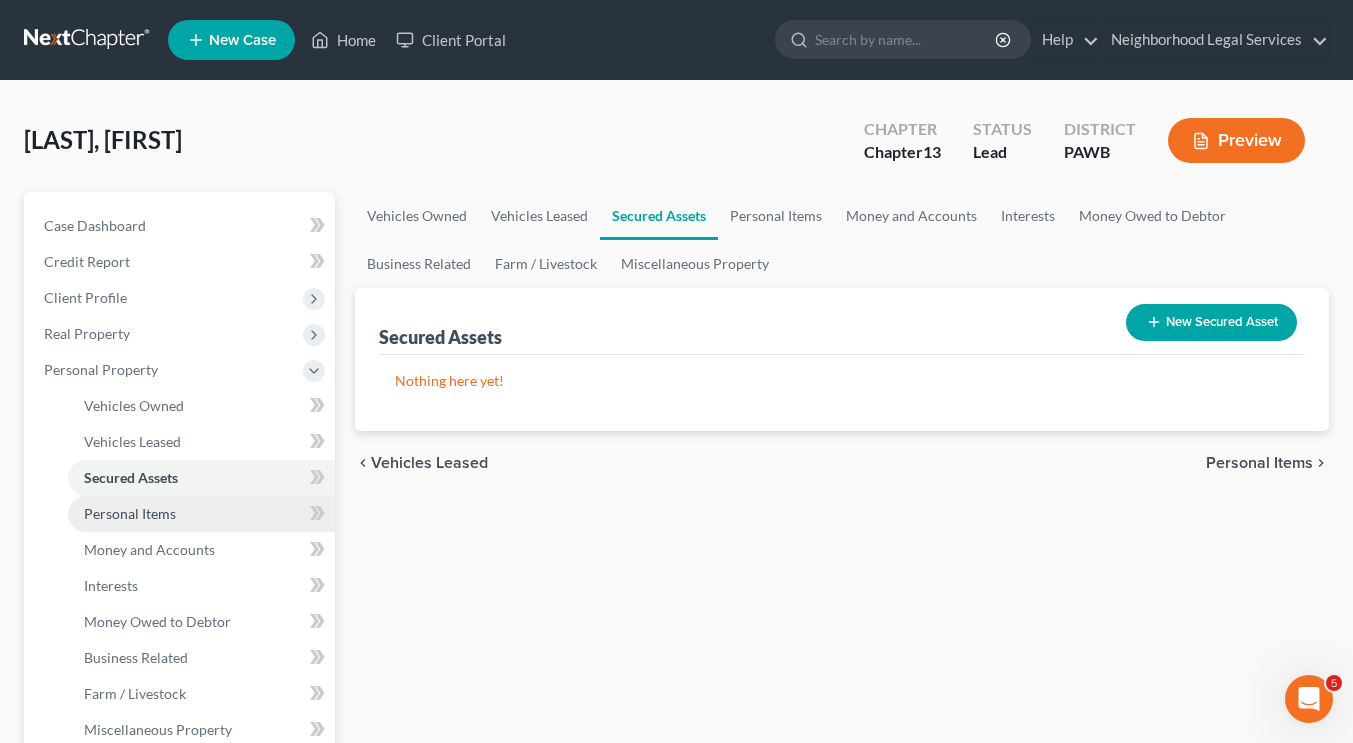 click on "Personal Items" at bounding box center (201, 514) 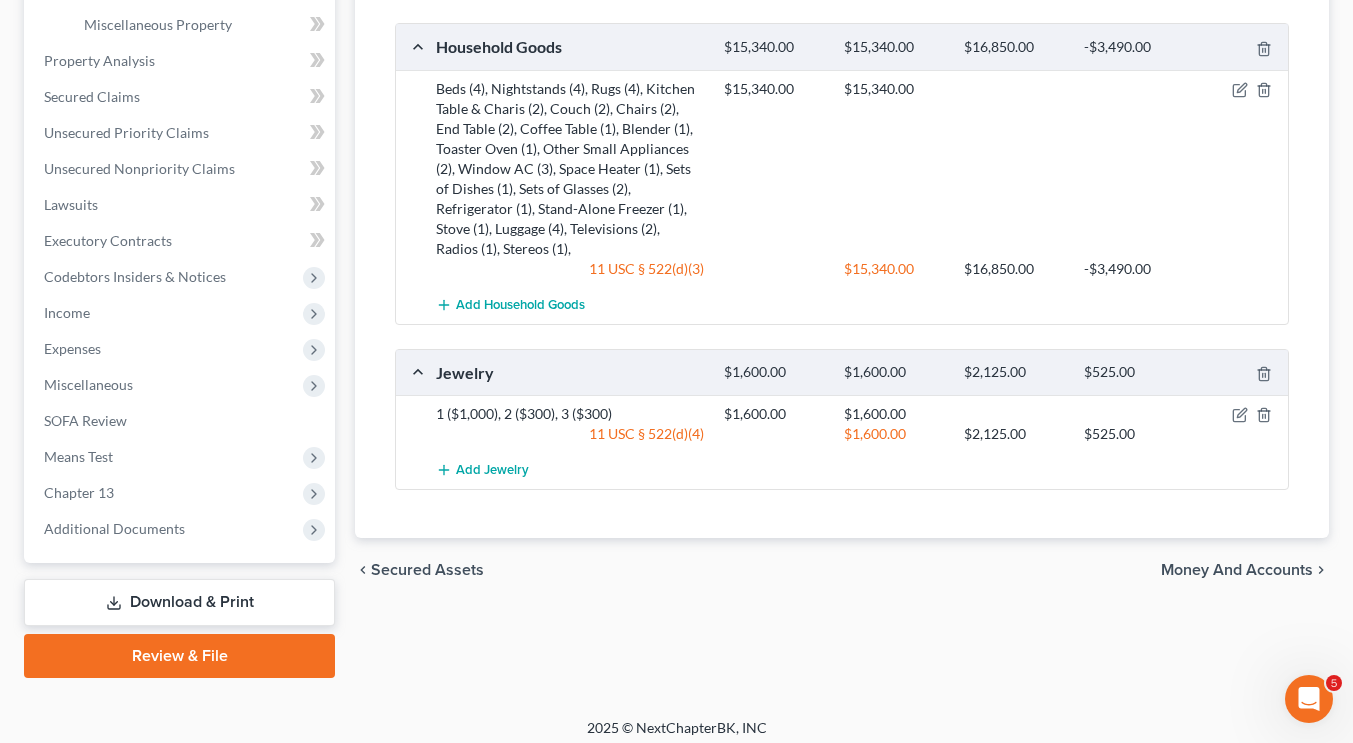 scroll, scrollTop: 714, scrollLeft: 0, axis: vertical 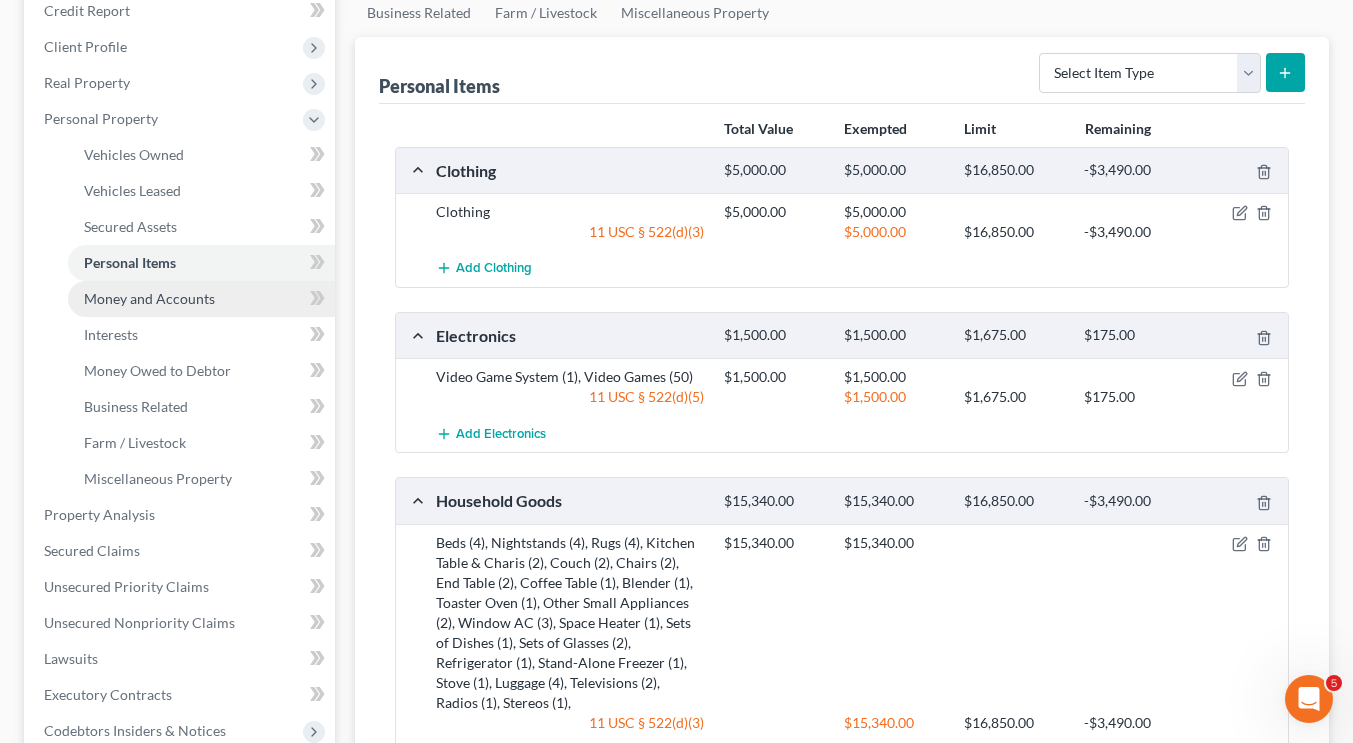 click on "Money and Accounts" at bounding box center (149, 298) 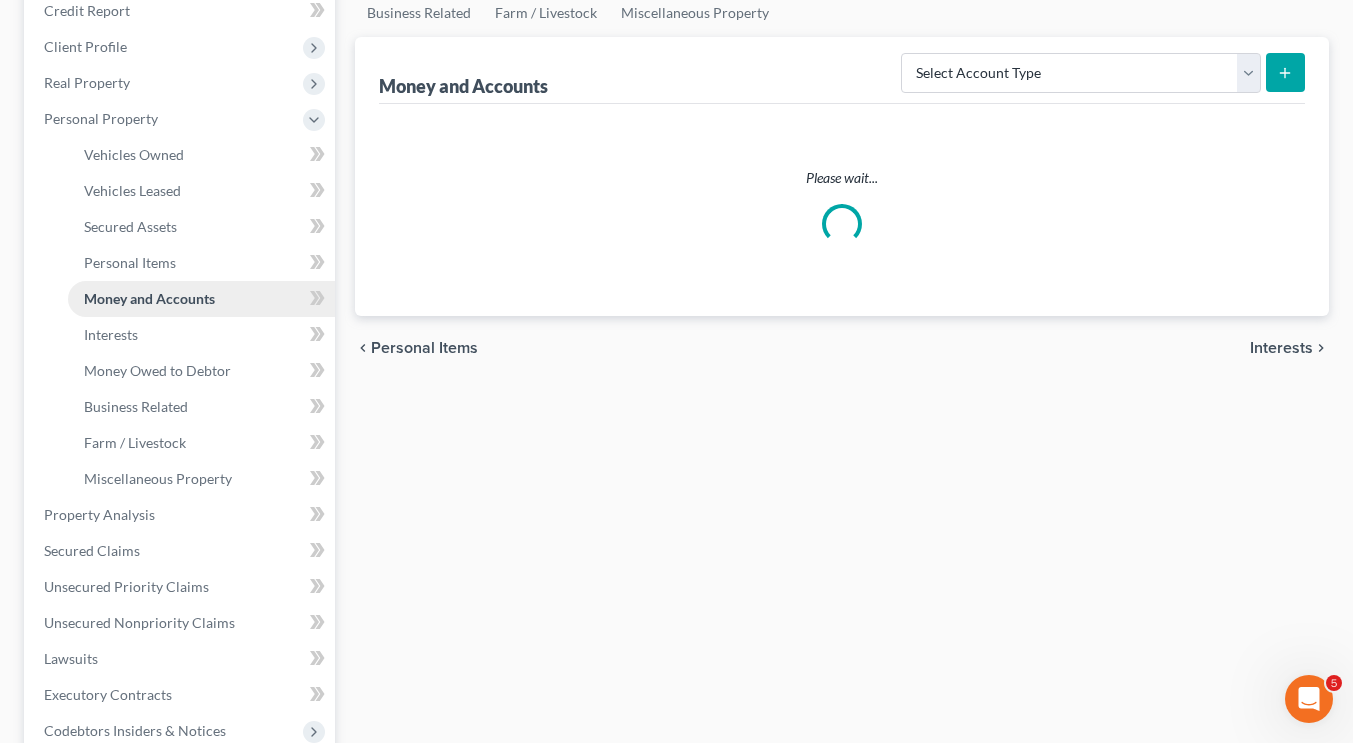scroll, scrollTop: 0, scrollLeft: 0, axis: both 